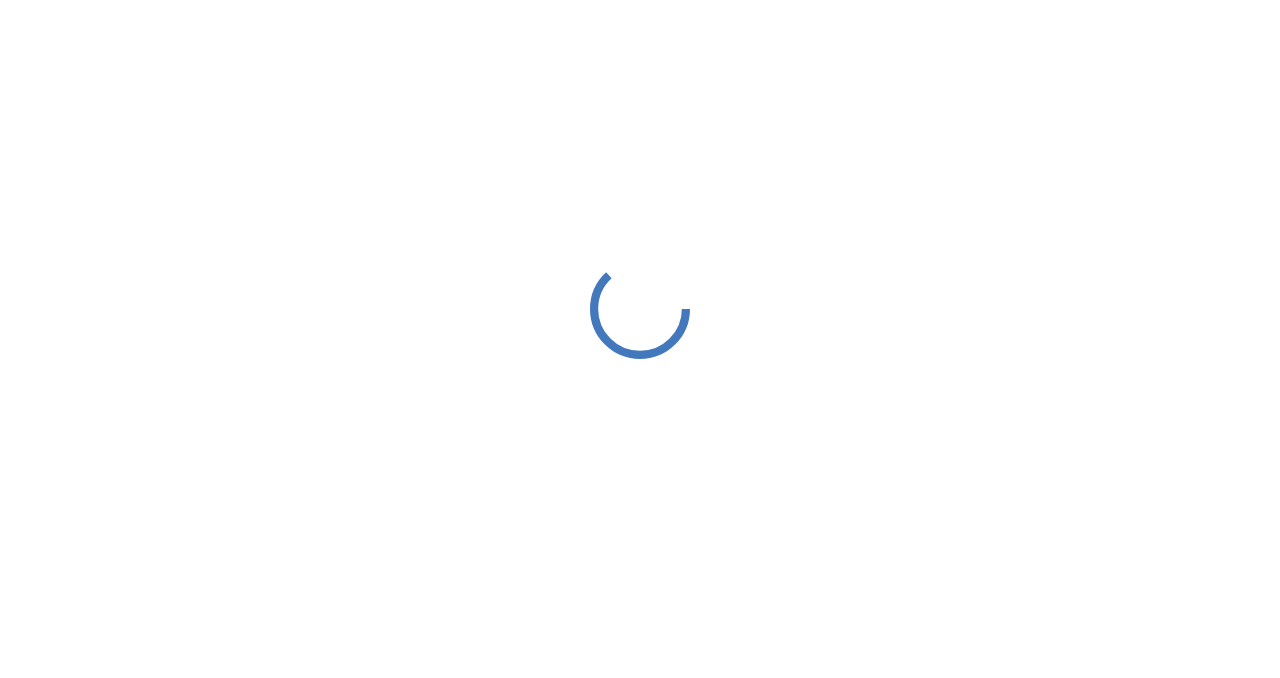 scroll, scrollTop: 0, scrollLeft: 0, axis: both 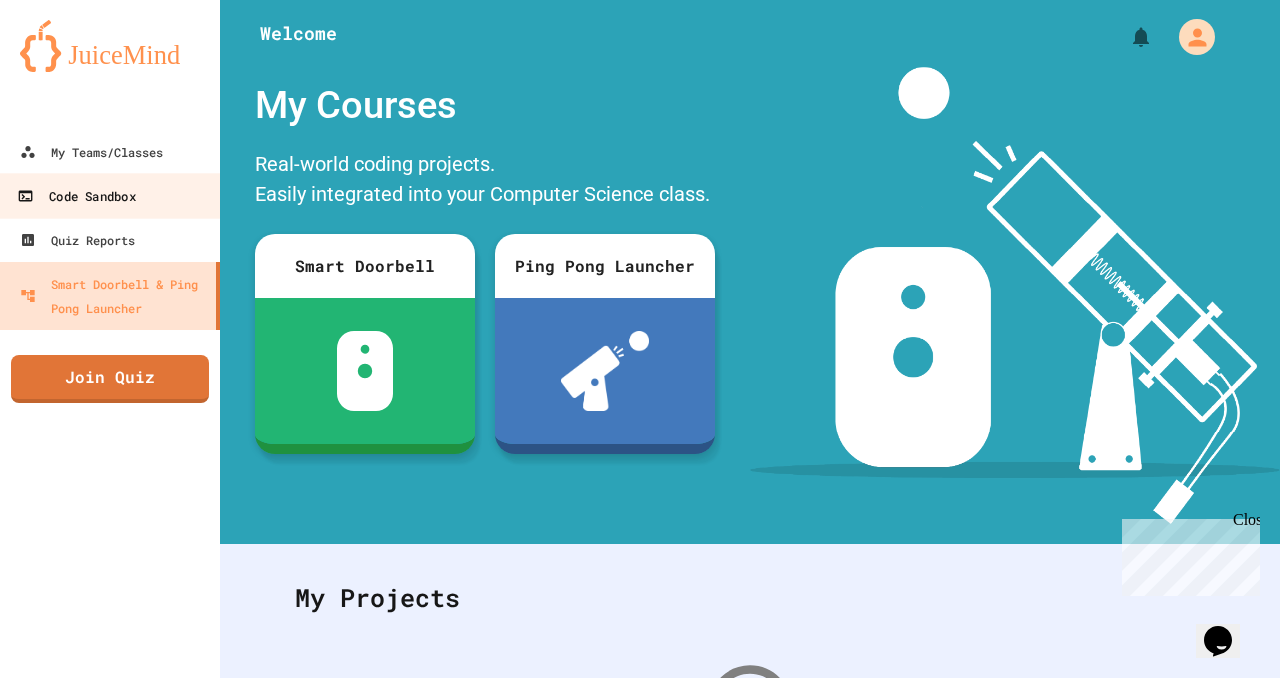 click on "Code Sandbox" at bounding box center [76, 196] 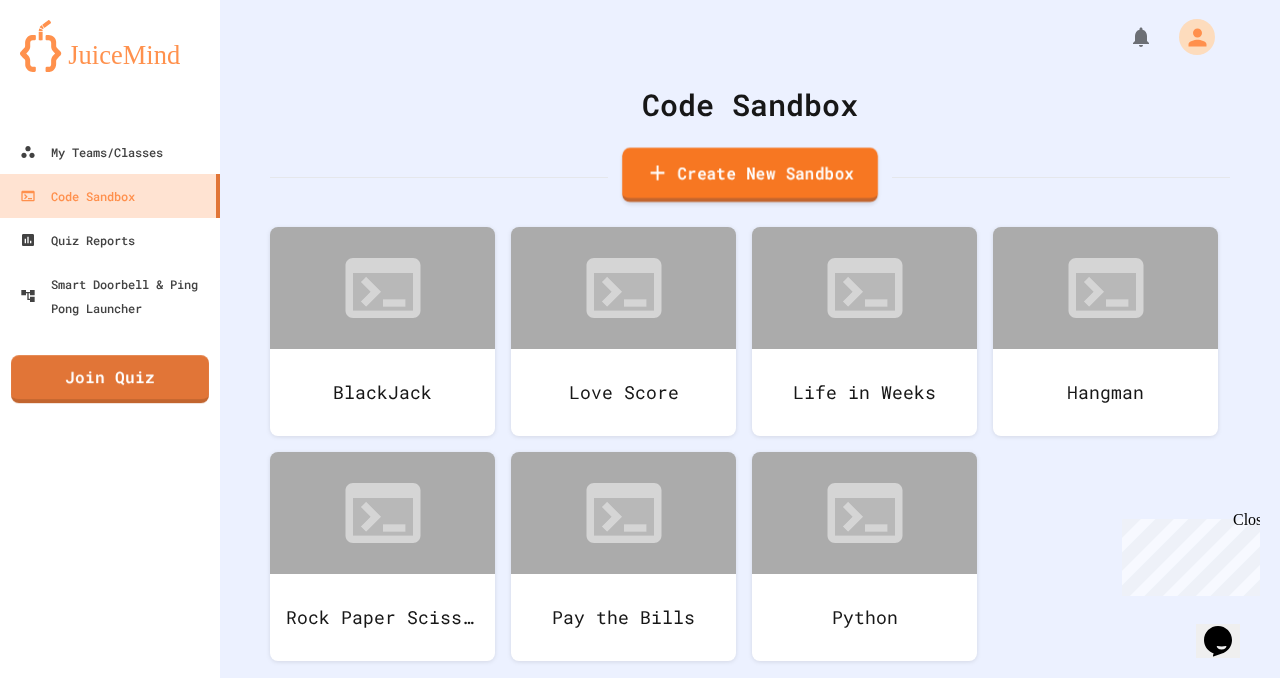 click 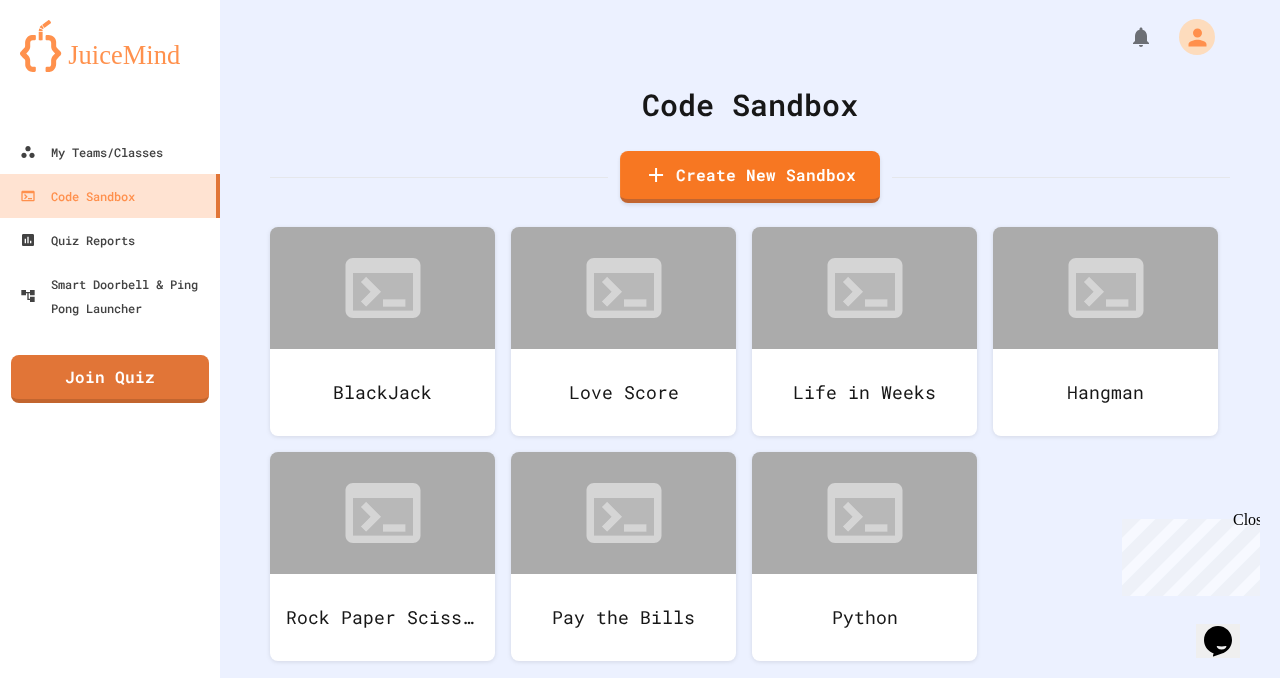 click at bounding box center (640, 775) 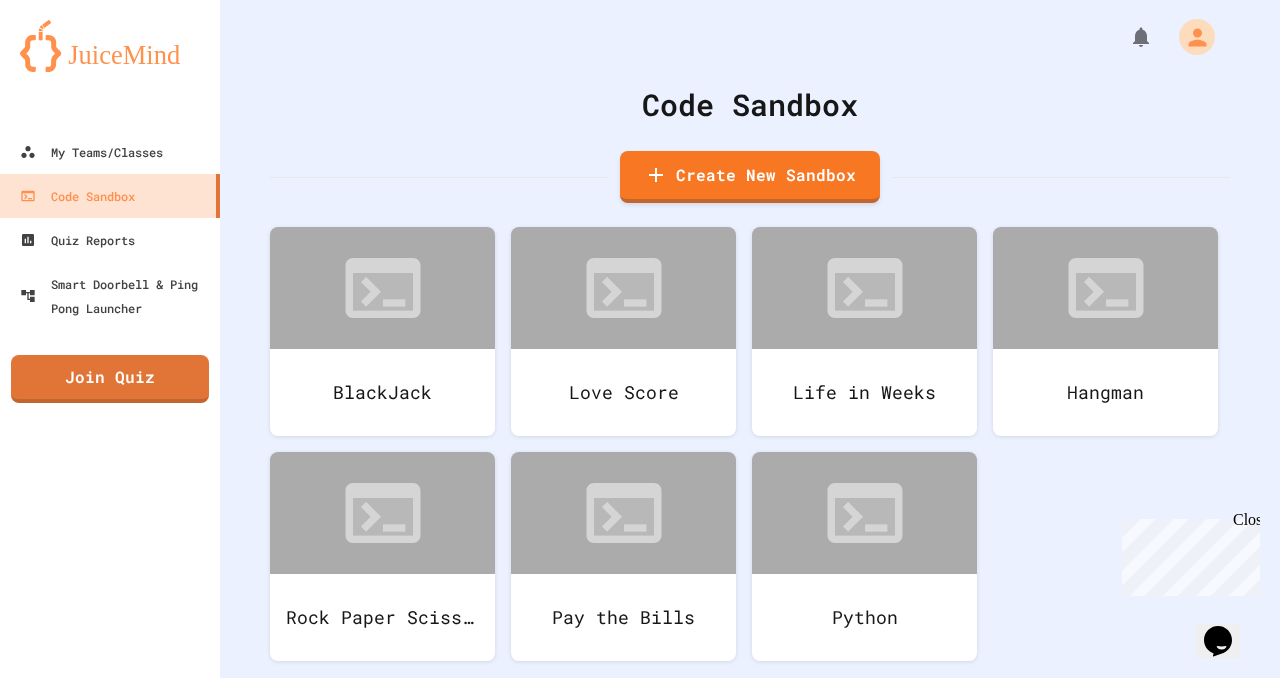 type on "**********" 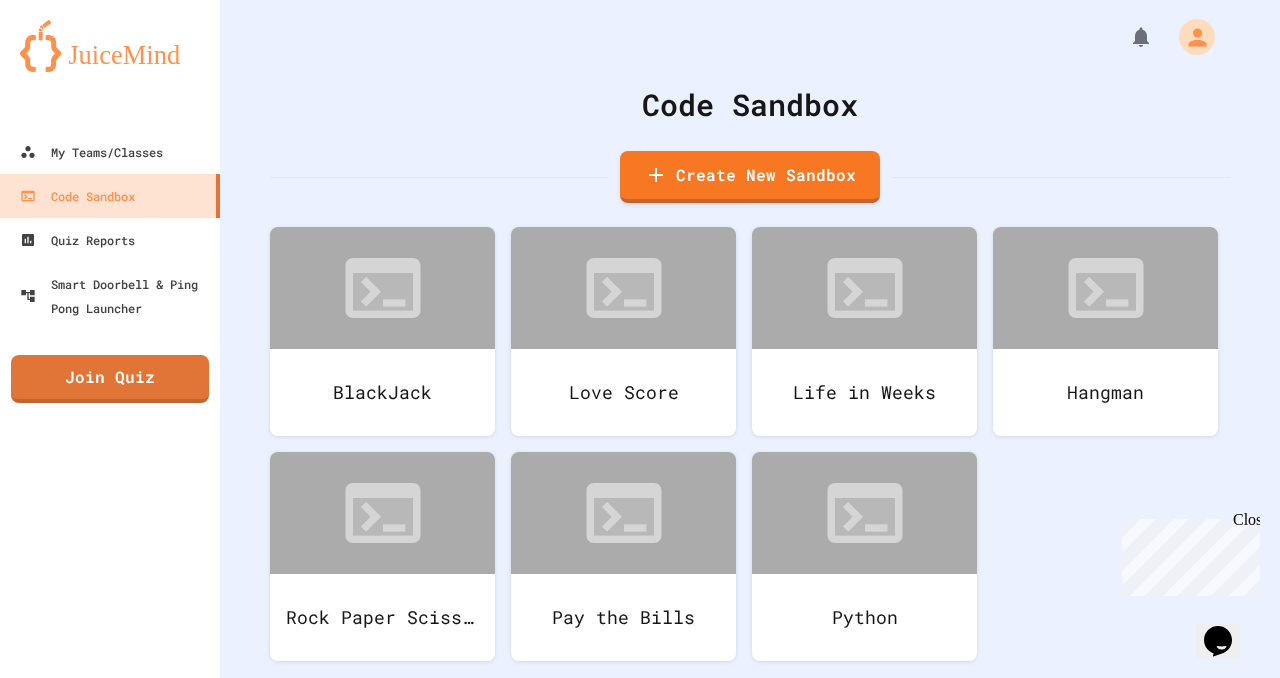 click on "Python" at bounding box center [650, 1311] 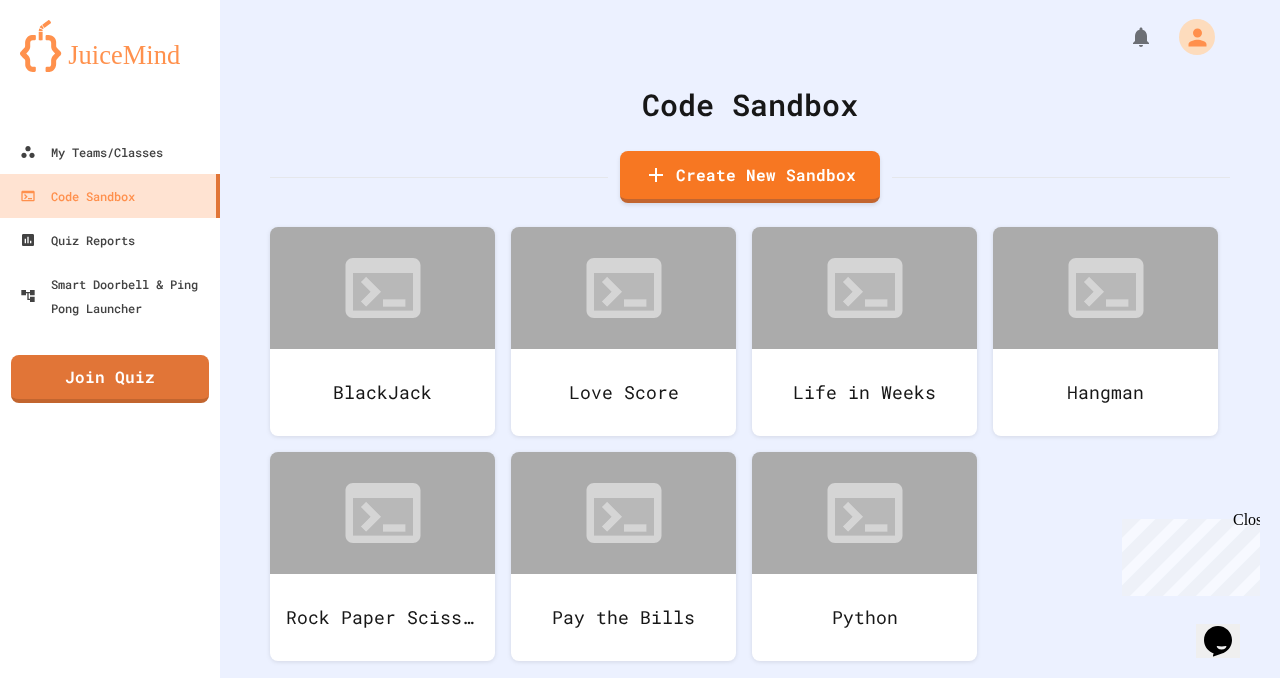 click on "Create Sandbox" at bounding box center (640, 1237) 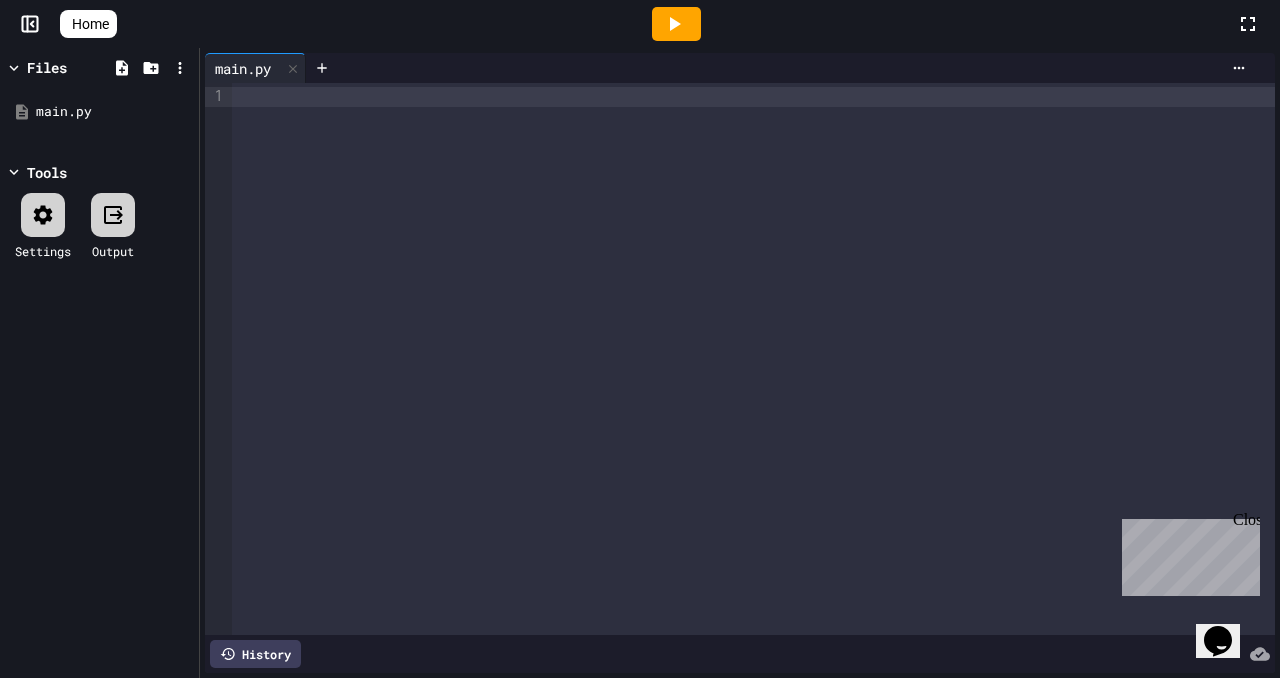 click at bounding box center [753, 359] 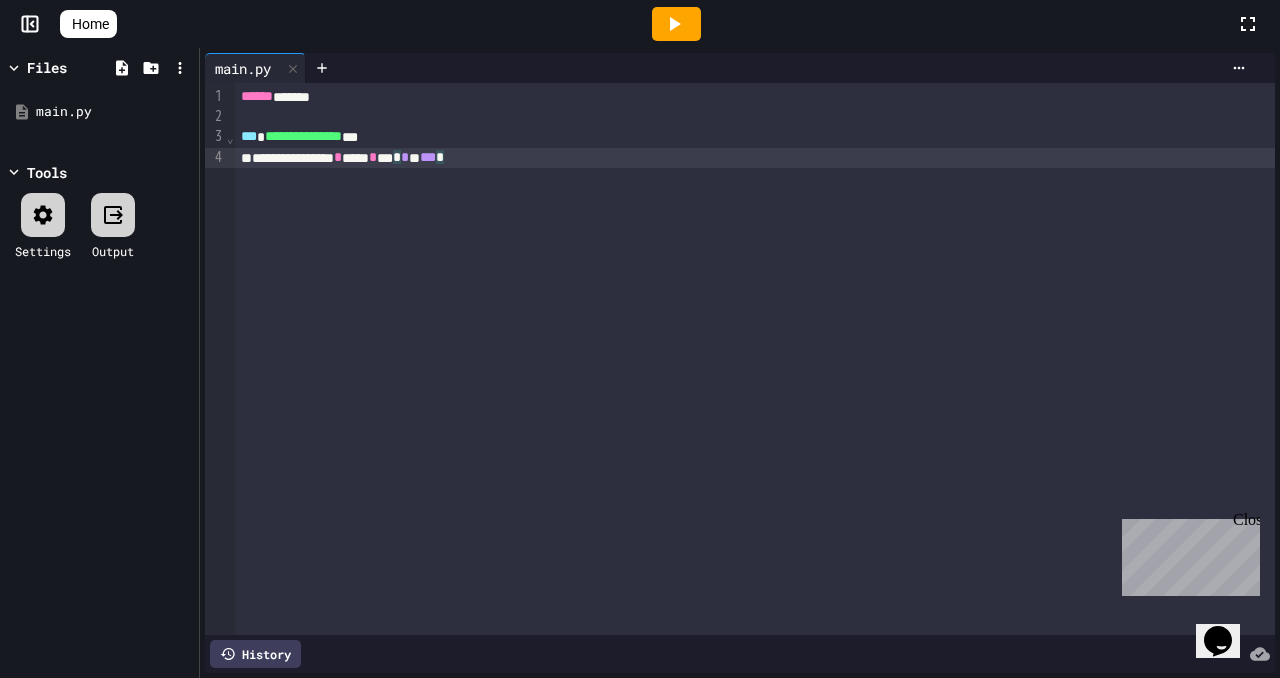 click on "*" at bounding box center [373, 157] 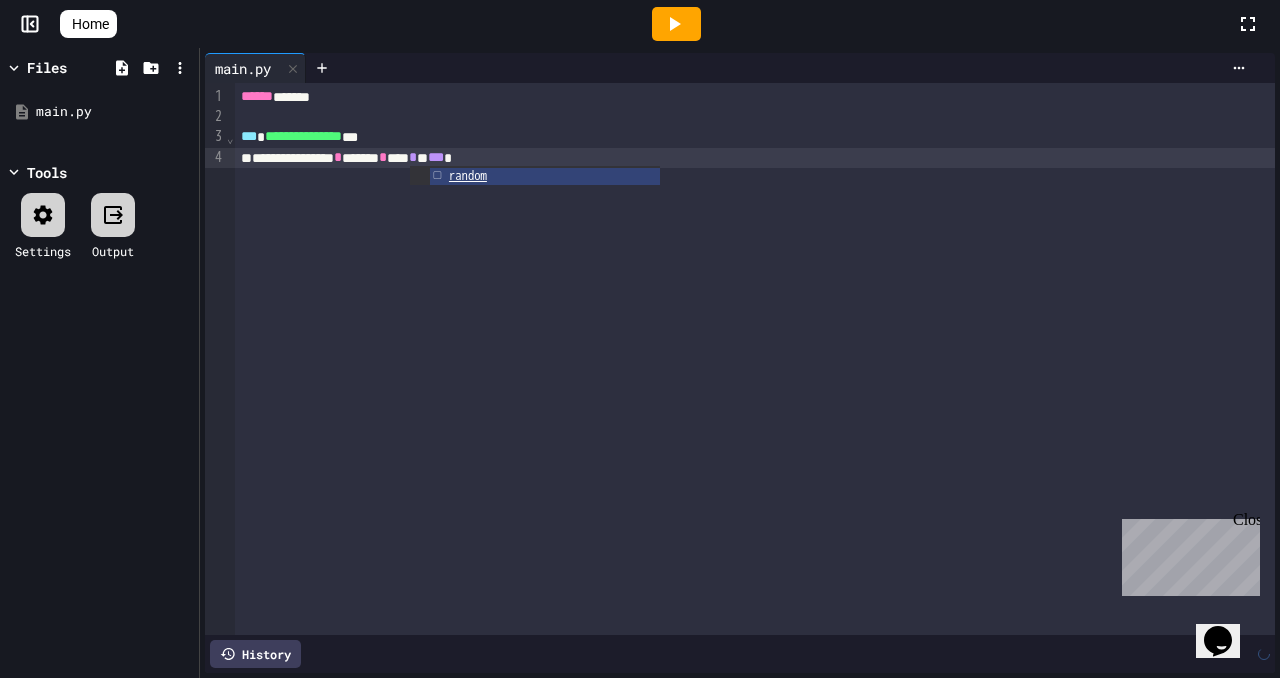 click on "*" at bounding box center (383, 157) 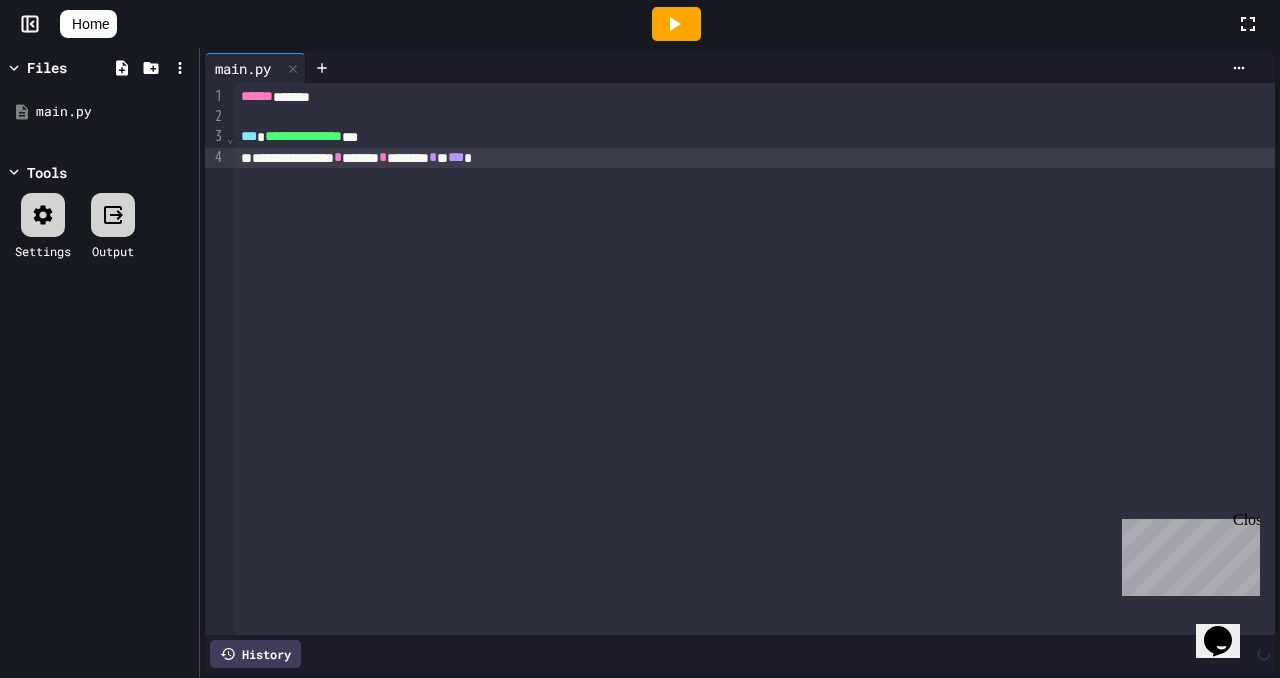 click on "**********" at bounding box center (755, 158) 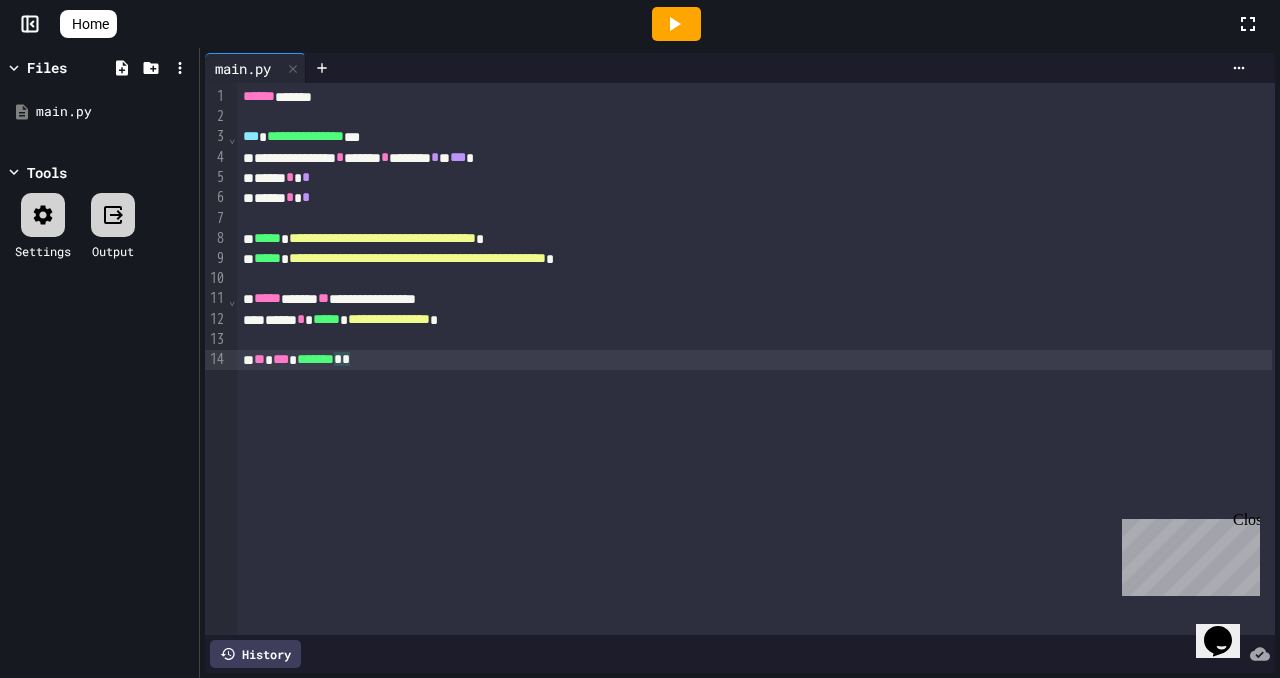click on "*******" at bounding box center [315, 359] 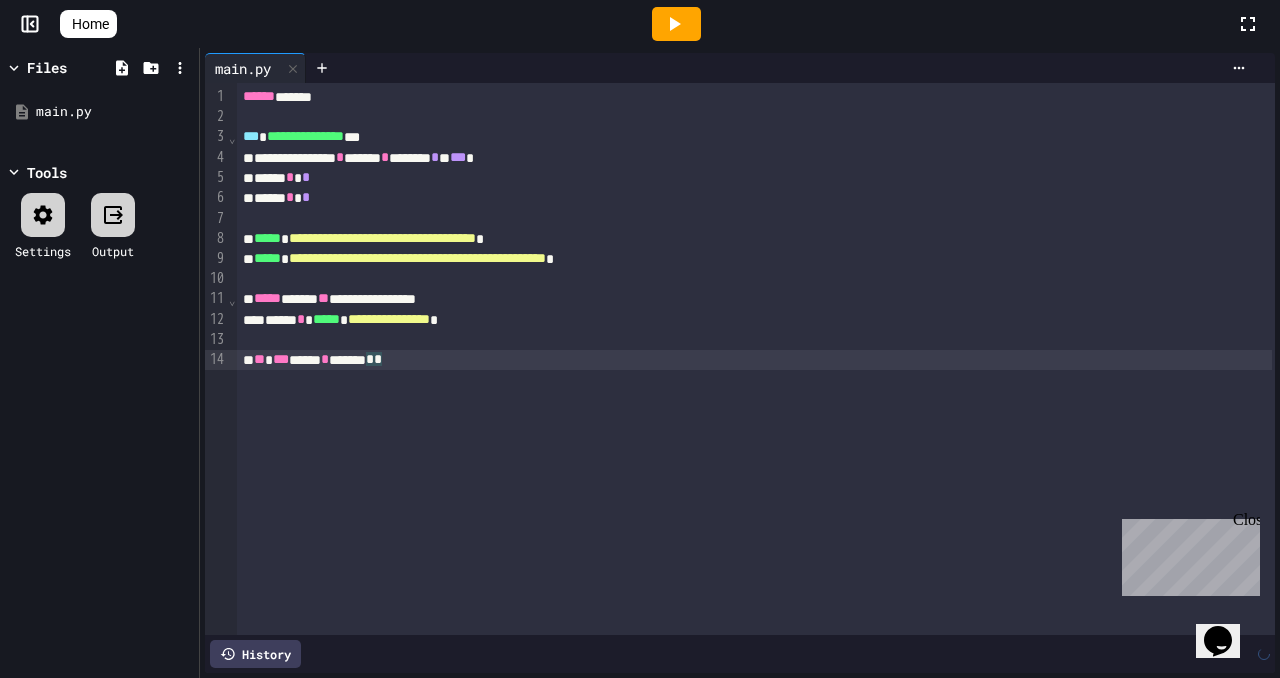 click on "****** ****** ***   ****** * ******* * *" at bounding box center [754, 360] 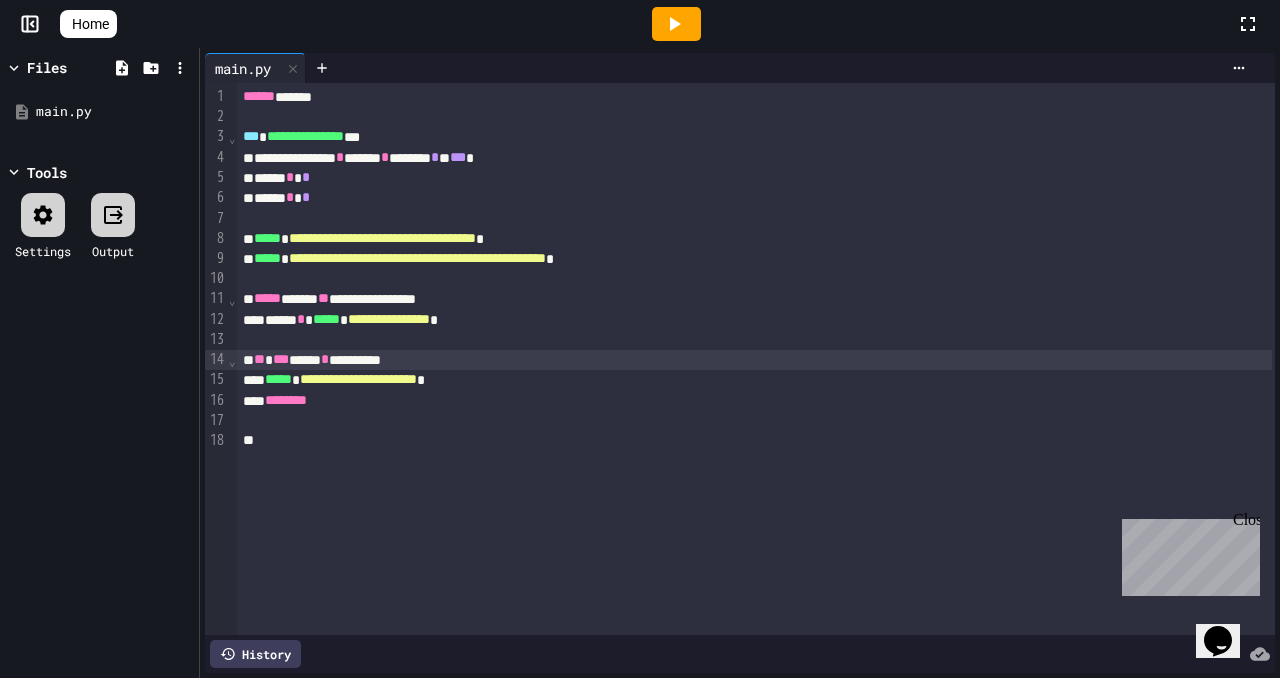 click on "**********" at bounding box center [754, 360] 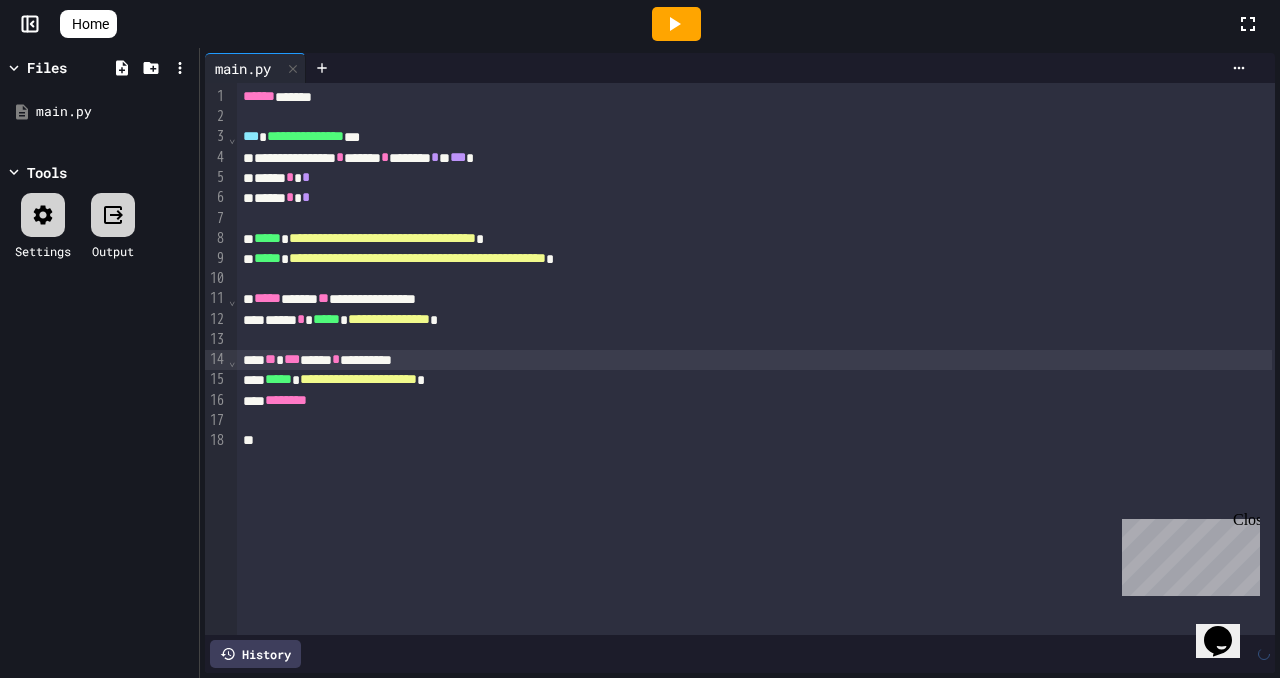 click on "*****" at bounding box center (278, 379) 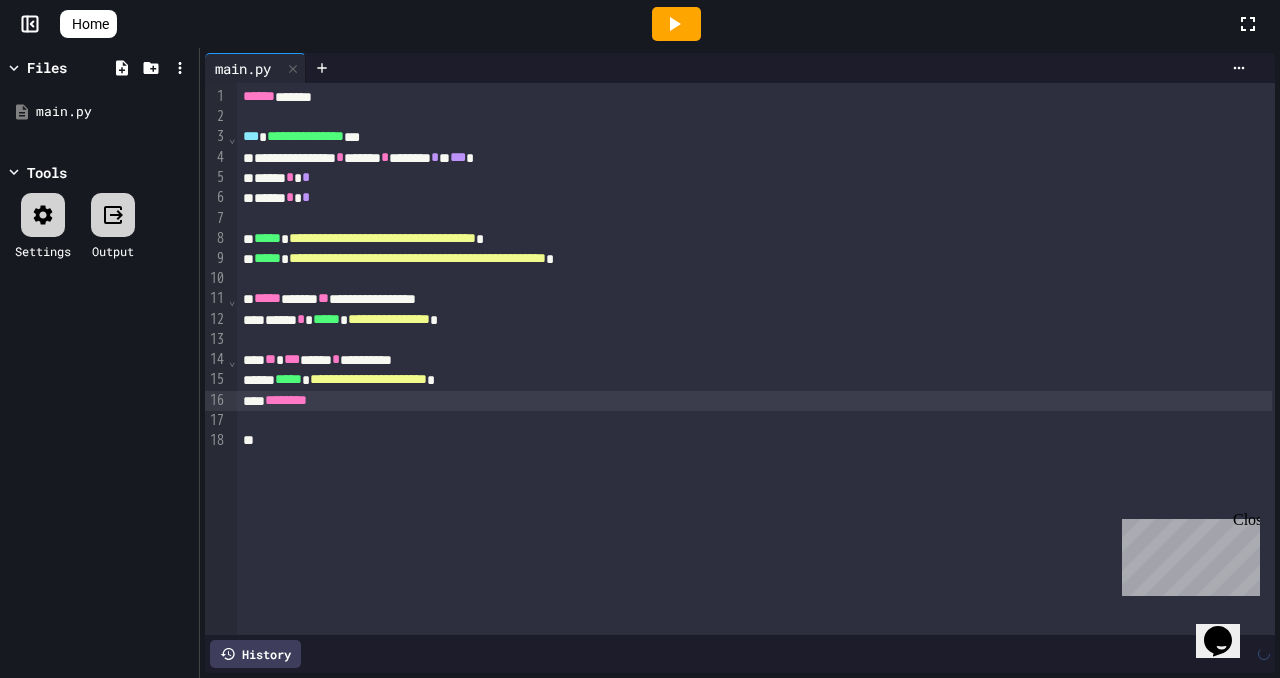 click on "********" at bounding box center [754, 401] 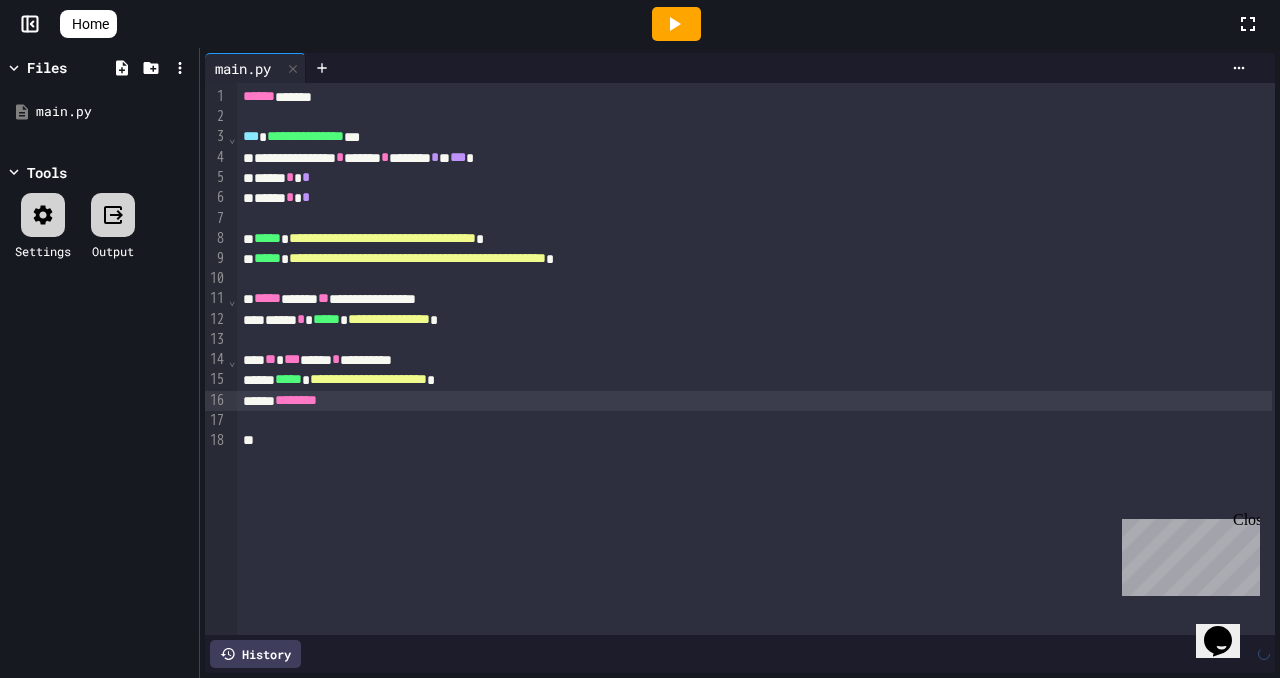 click at bounding box center (754, 421) 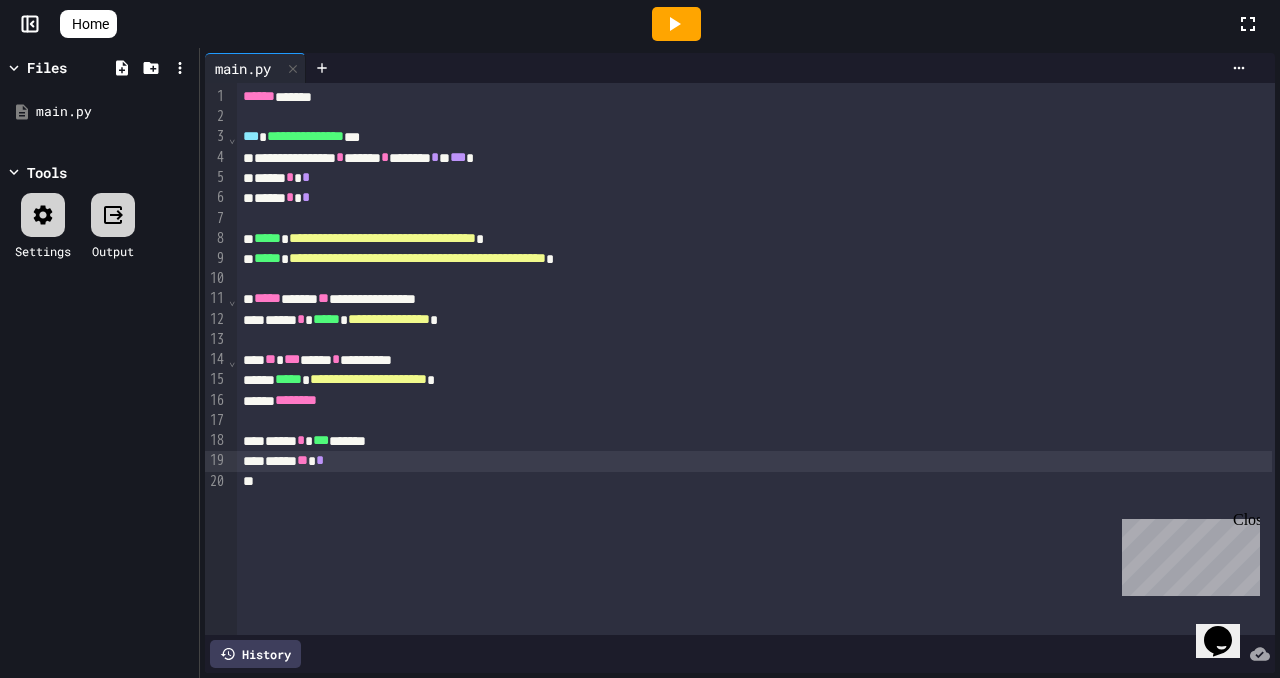 click on "***** **   *" at bounding box center (754, 461) 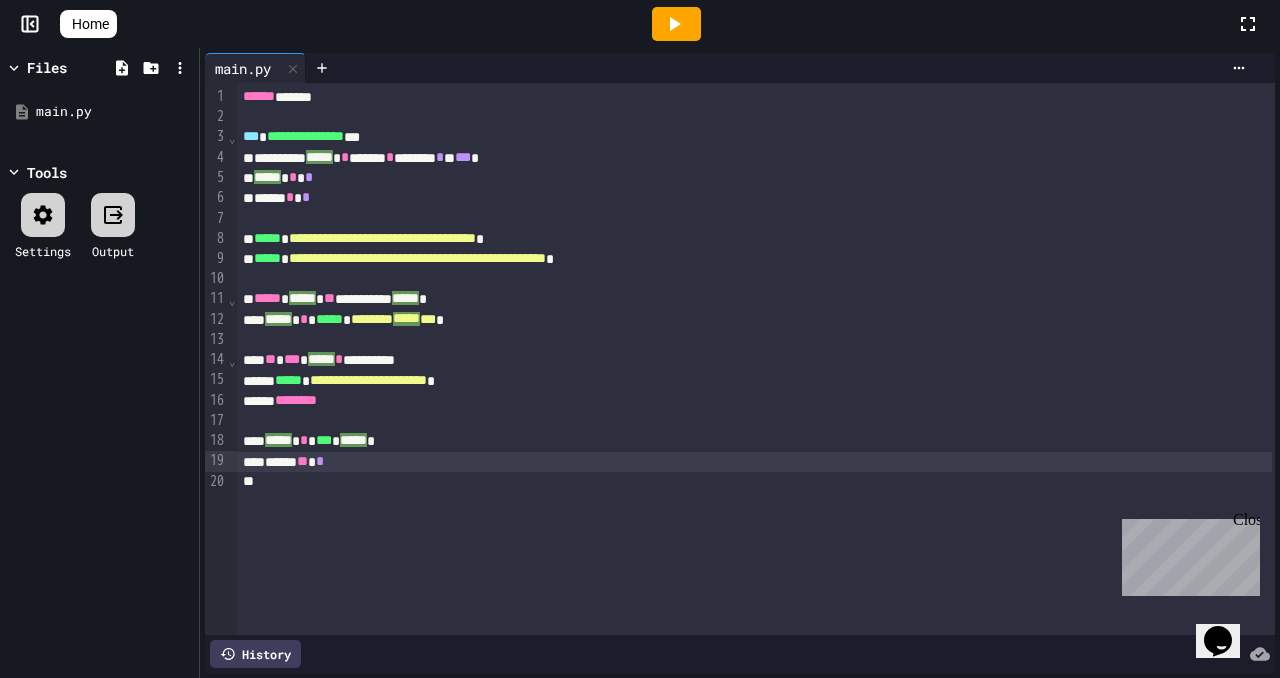 click on "***** **   *" at bounding box center [754, 462] 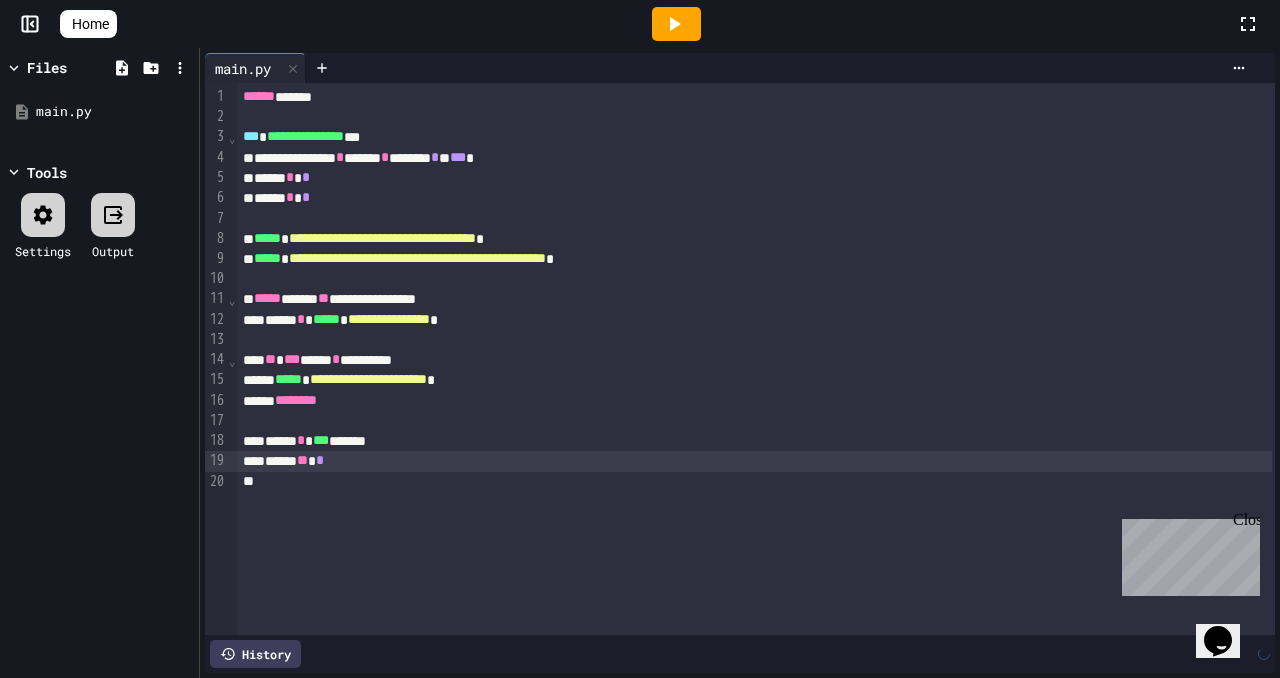 click on "***** **   *" at bounding box center (754, 461) 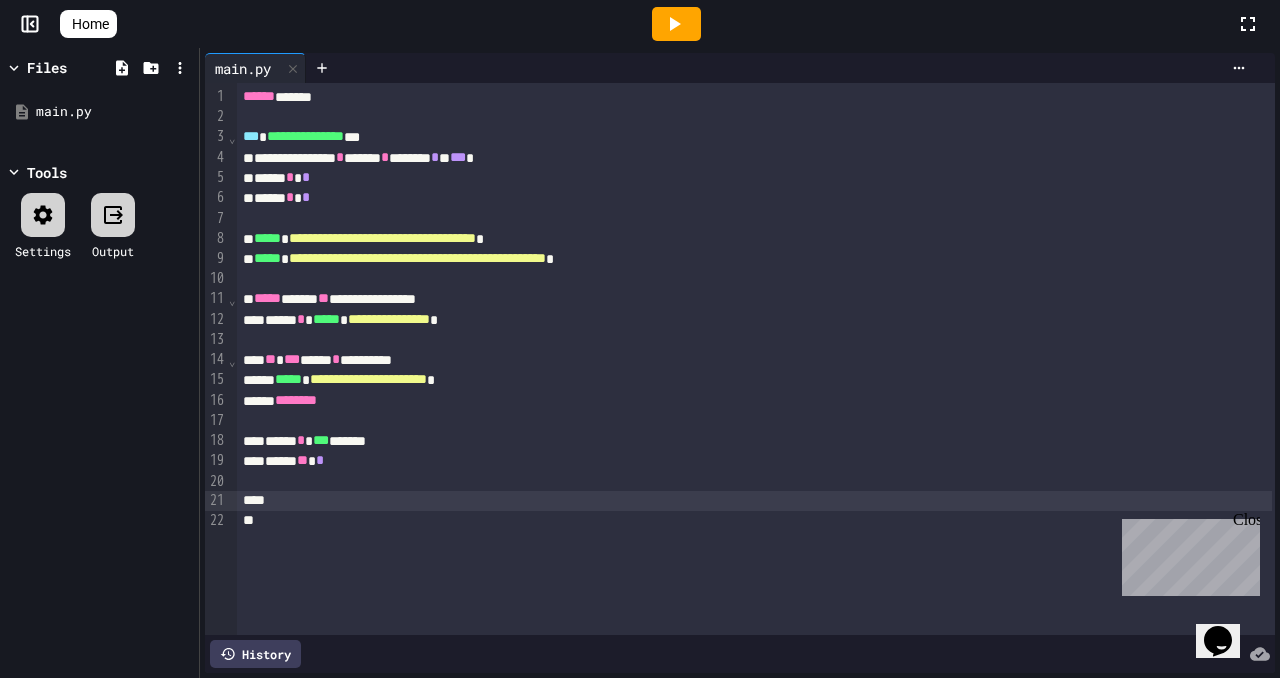 click at bounding box center (756, 117) 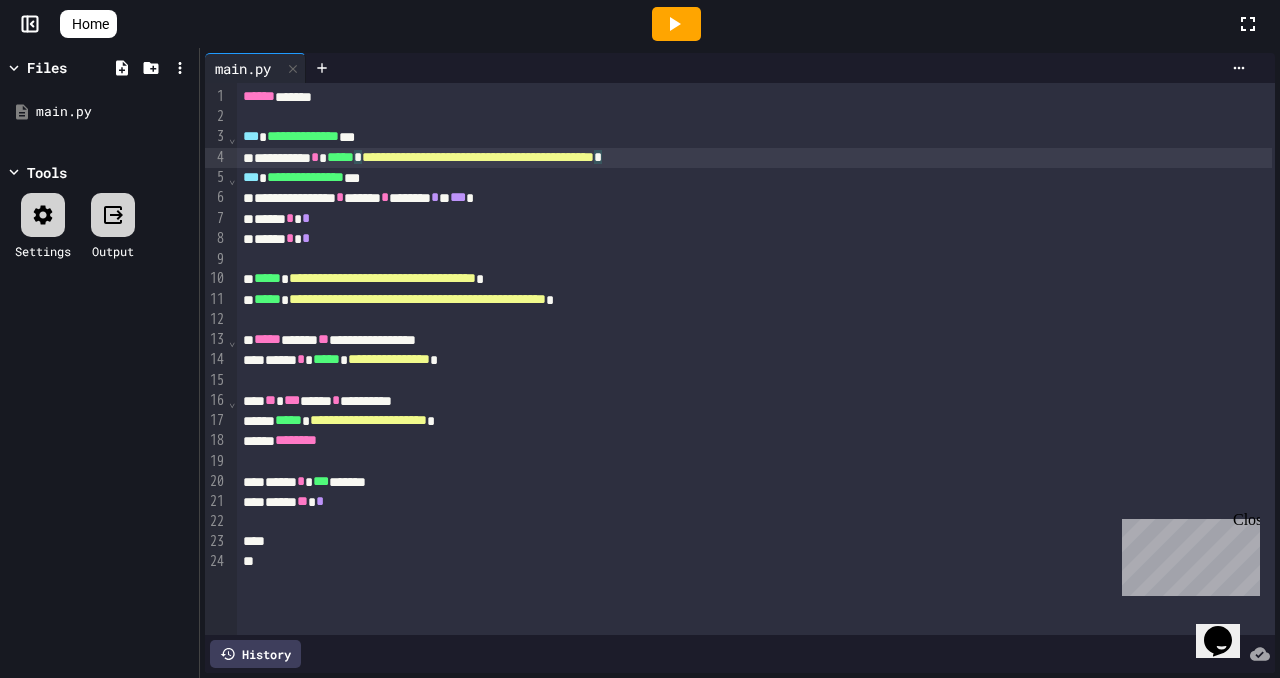 click on "**********" at bounding box center [754, 158] 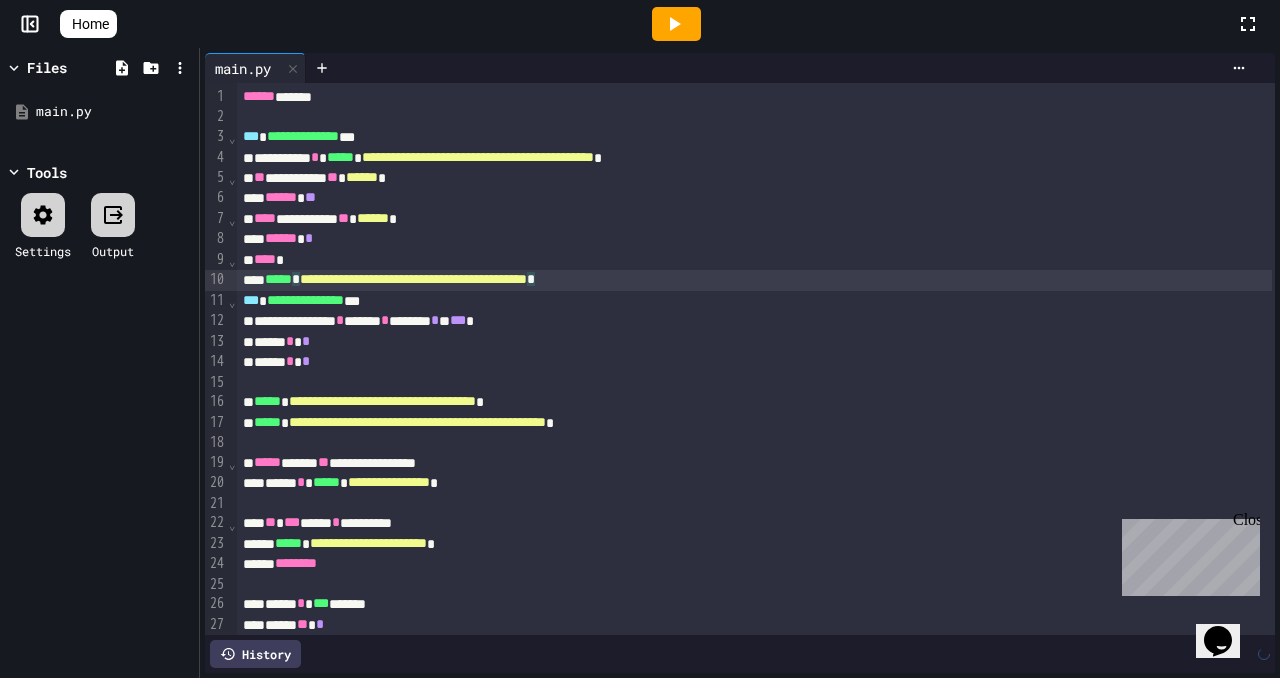 click on "**********" at bounding box center [754, 280] 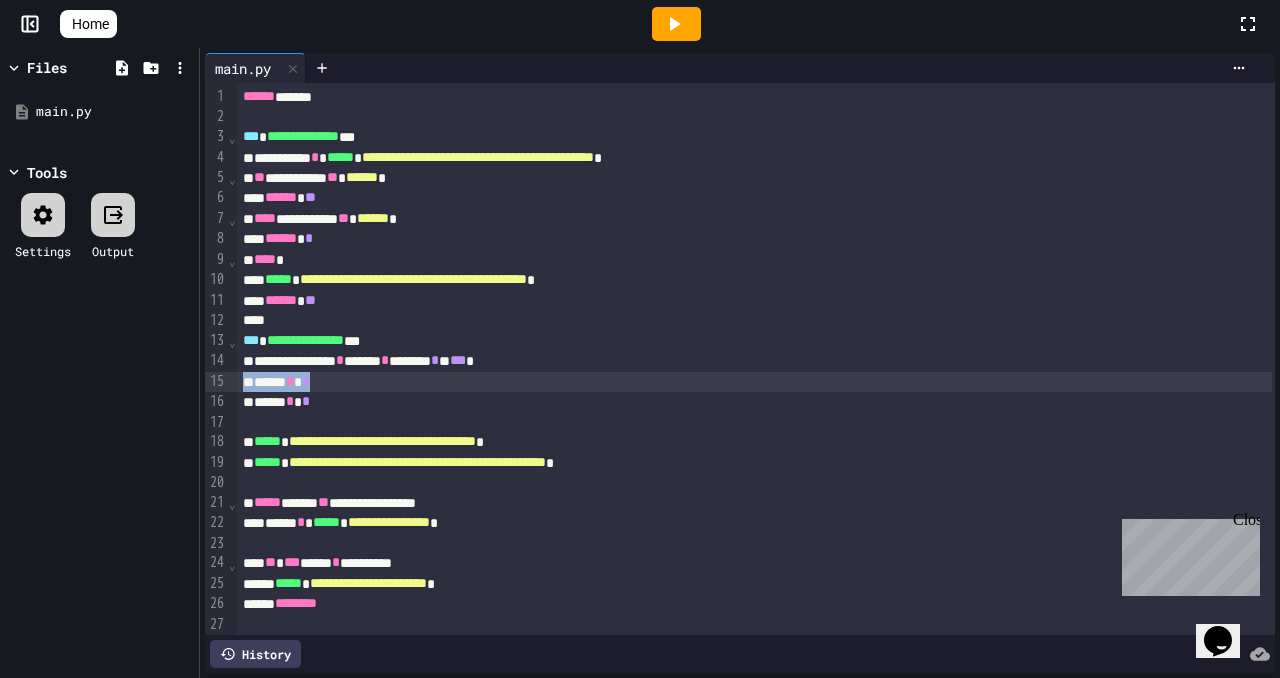 drag, startPoint x: 573, startPoint y: 391, endPoint x: 190, endPoint y: 387, distance: 383.02087 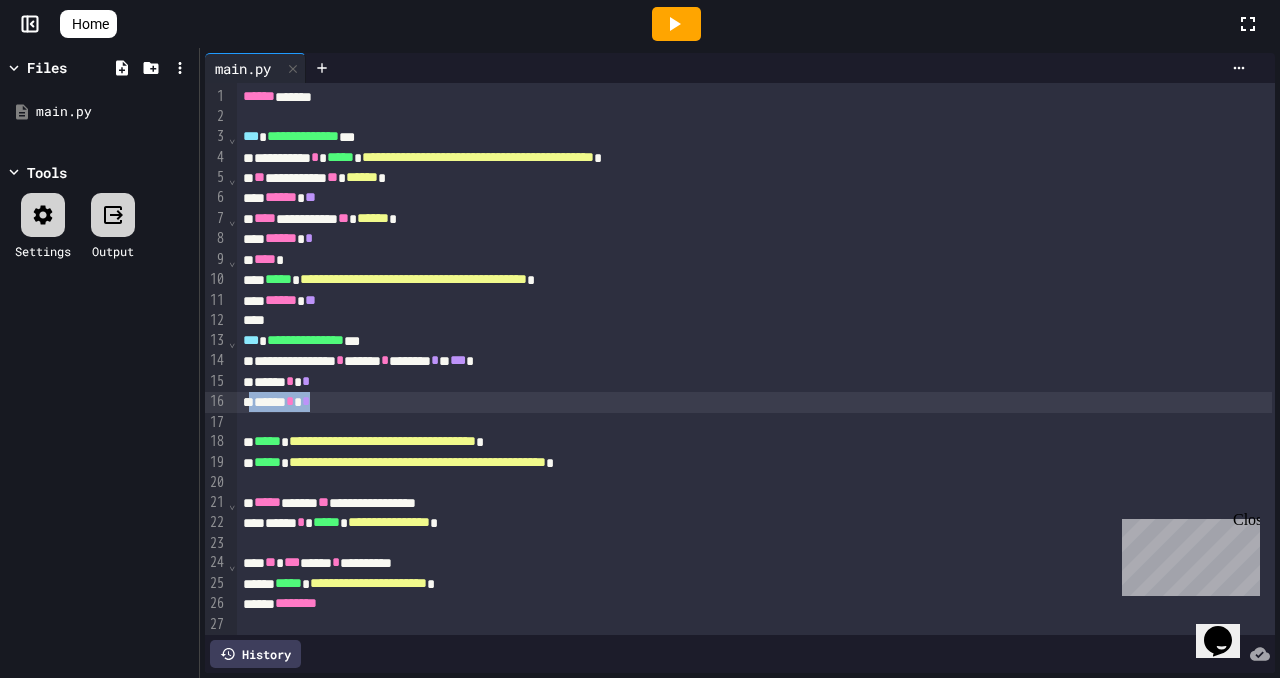 drag, startPoint x: 407, startPoint y: 409, endPoint x: 257, endPoint y: 405, distance: 150.05333 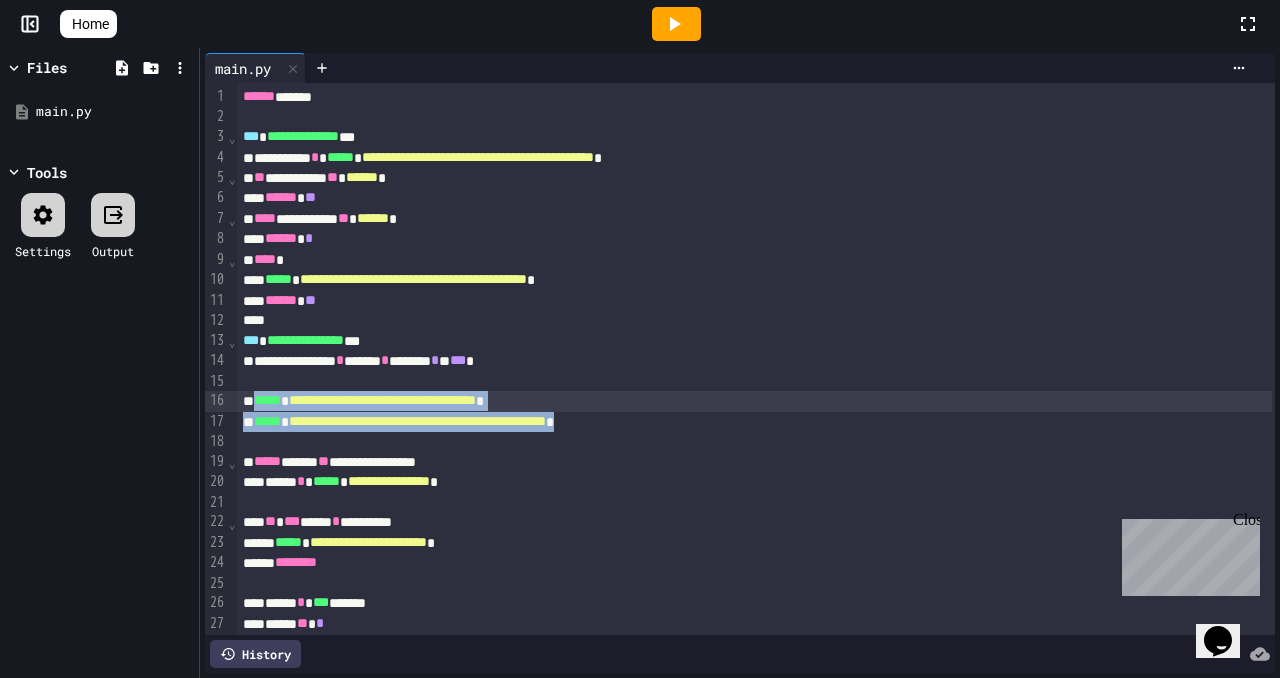 drag, startPoint x: 786, startPoint y: 422, endPoint x: 262, endPoint y: 401, distance: 524.42065 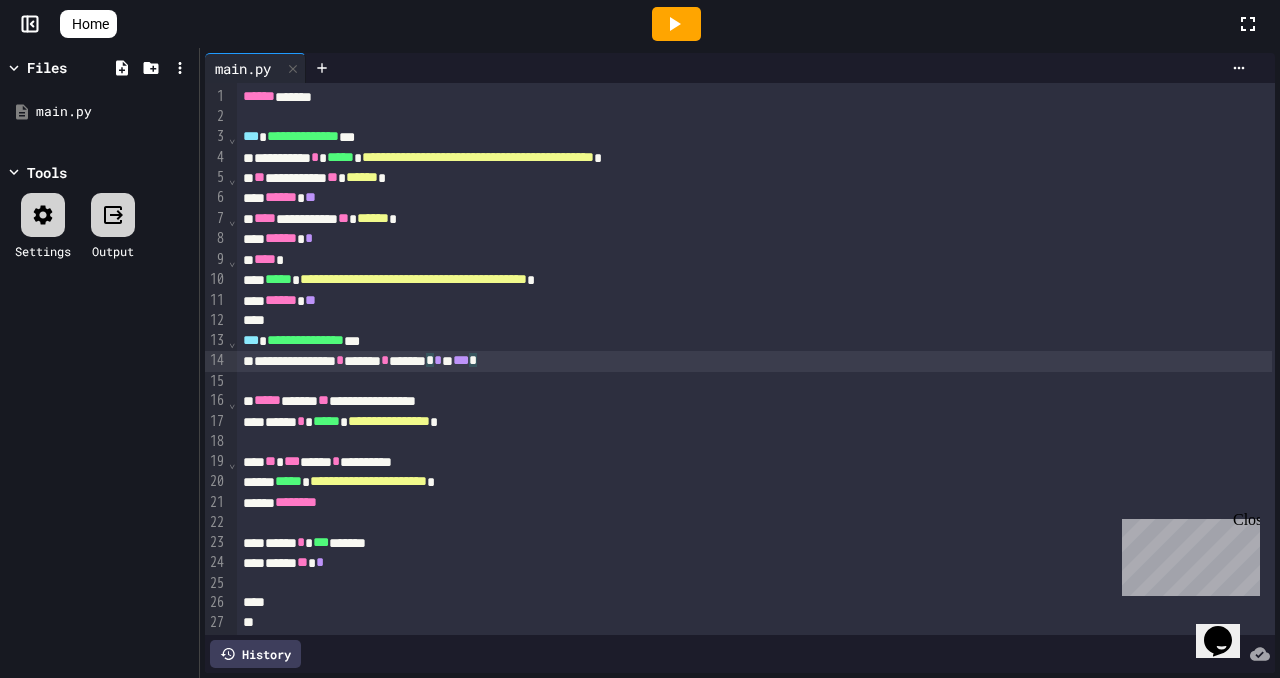 click on "**********" at bounding box center [754, 361] 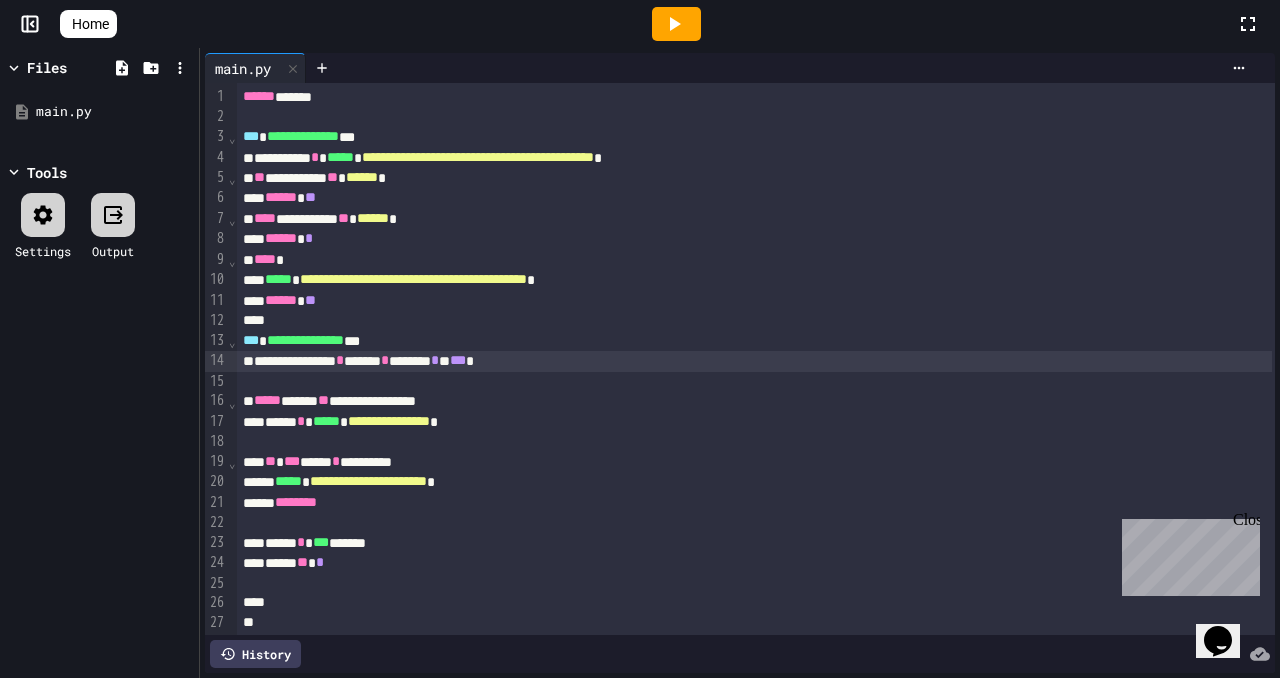 click on "**********" at bounding box center (754, 341) 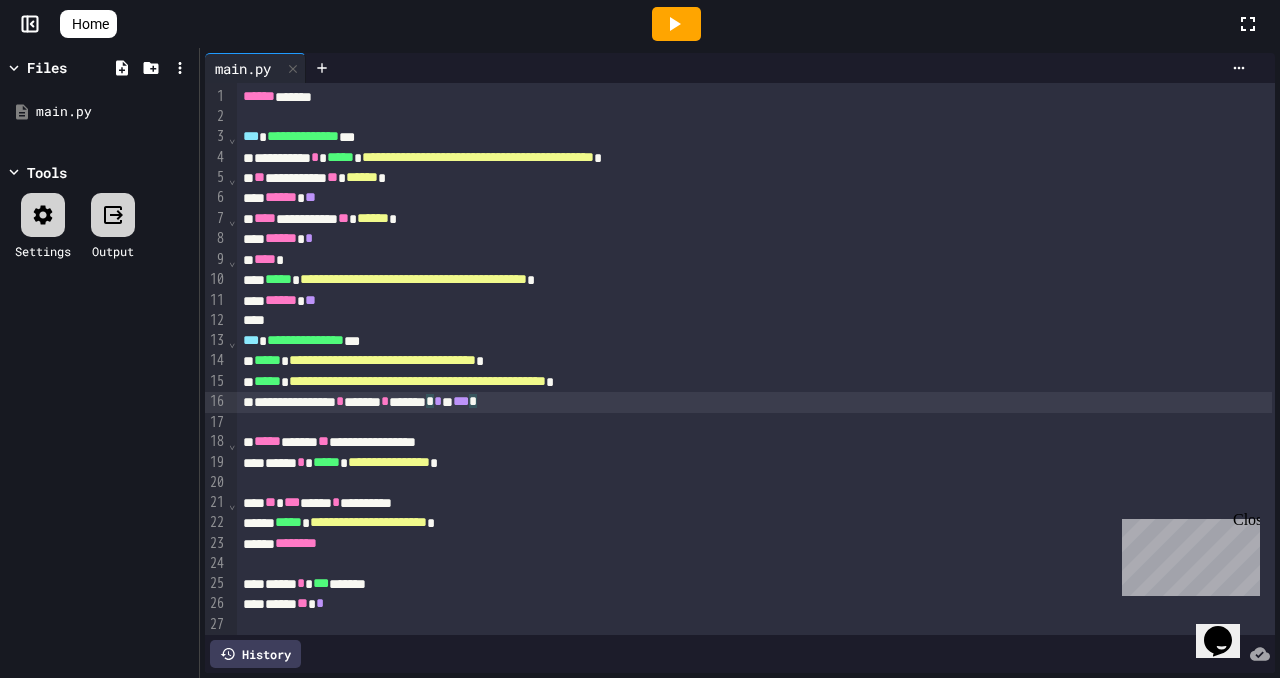 click on "**********" at bounding box center (754, 402) 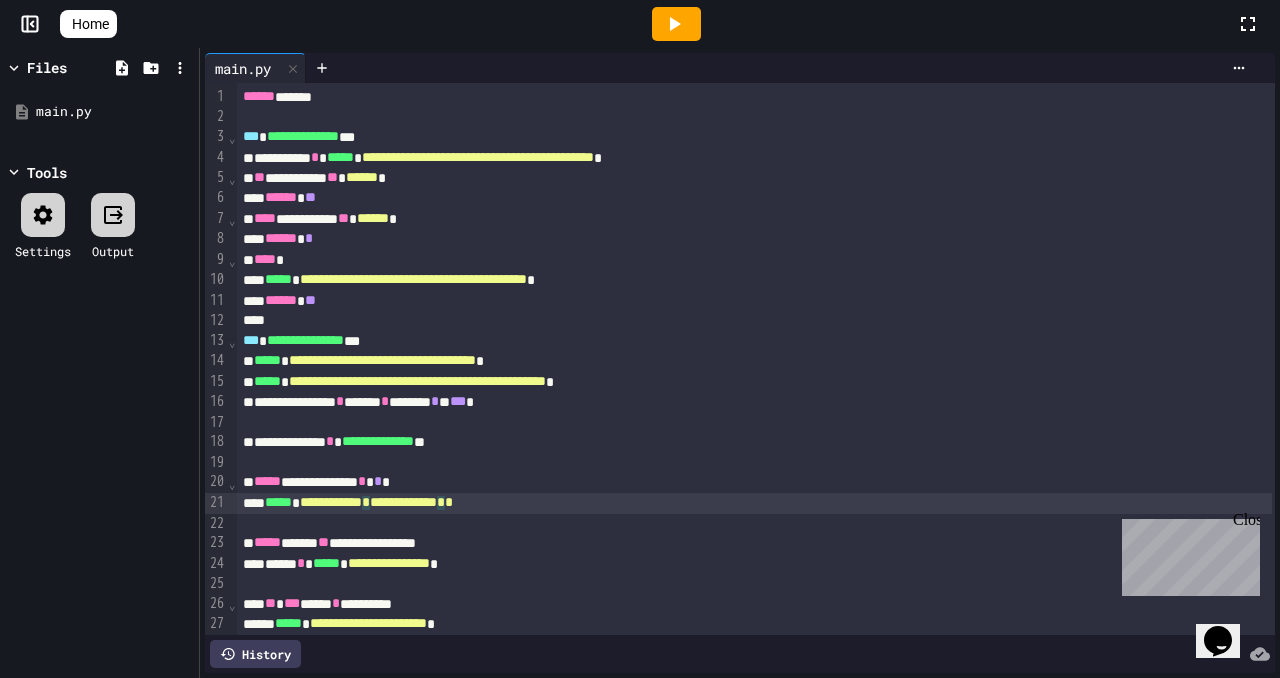 click on "*" at bounding box center [366, 502] 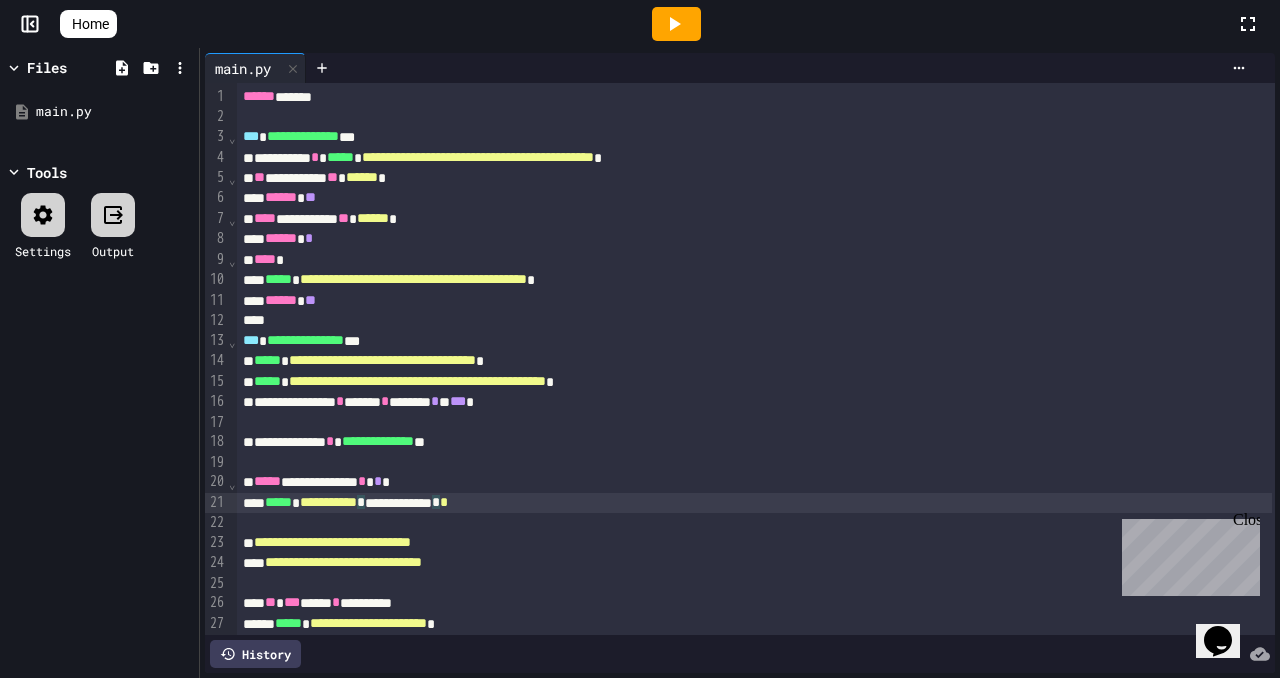 click on "*" at bounding box center [444, 502] 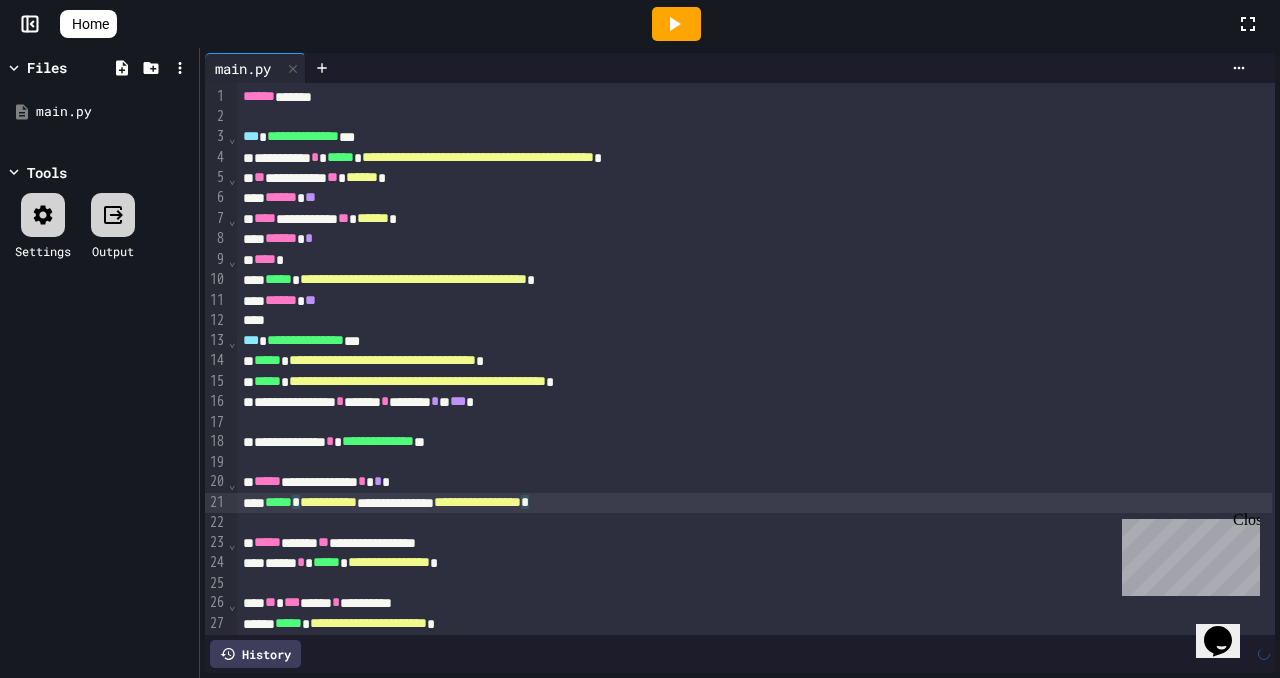 click on "**********" at bounding box center (754, 503) 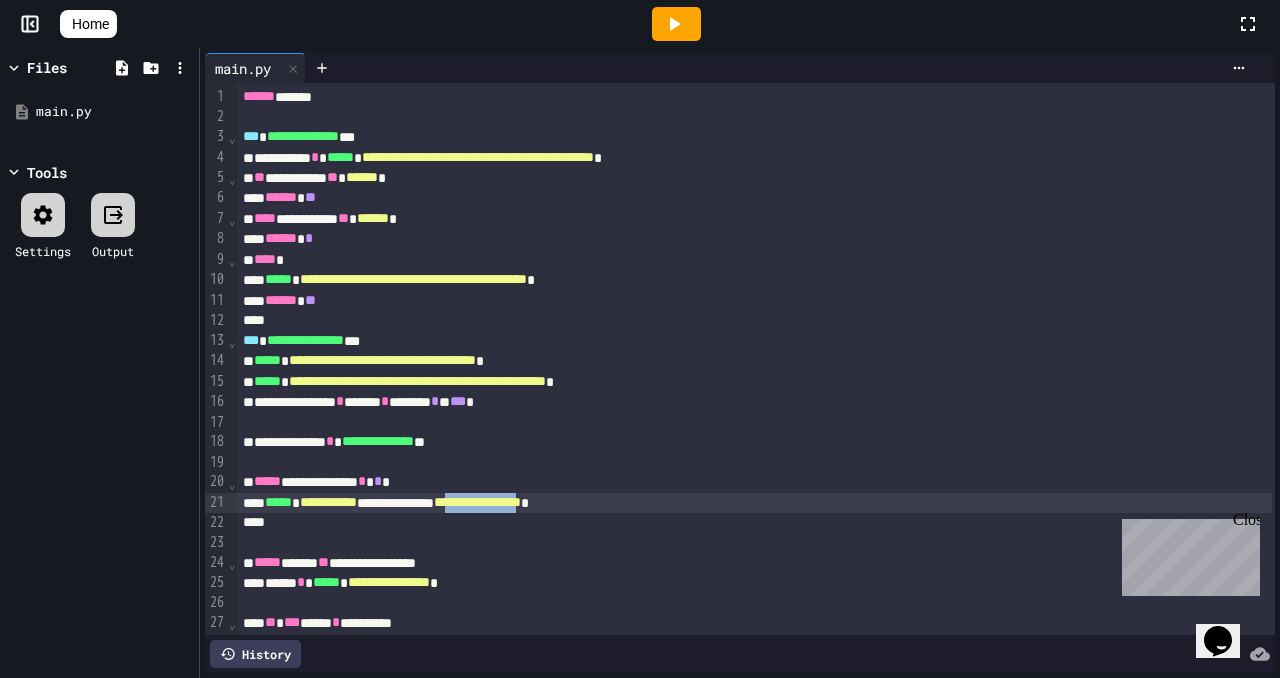 drag, startPoint x: 684, startPoint y: 504, endPoint x: 569, endPoint y: 507, distance: 115.03912 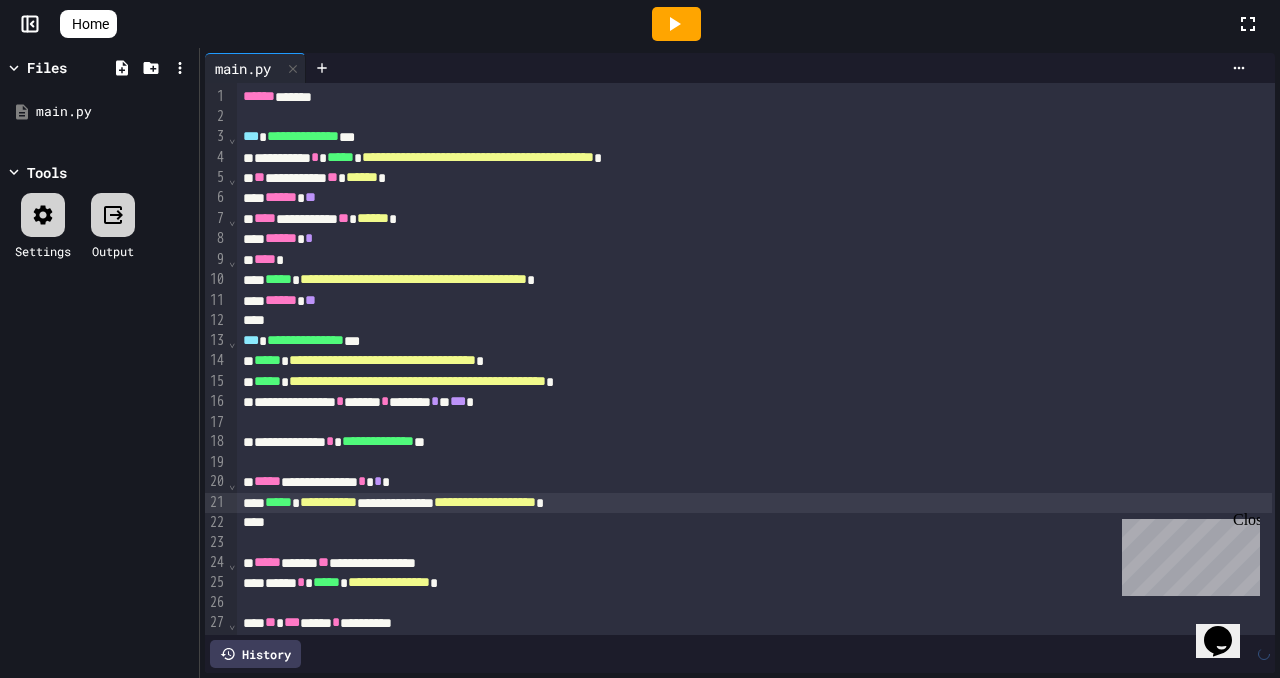 click on "**********" at bounding box center (754, 503) 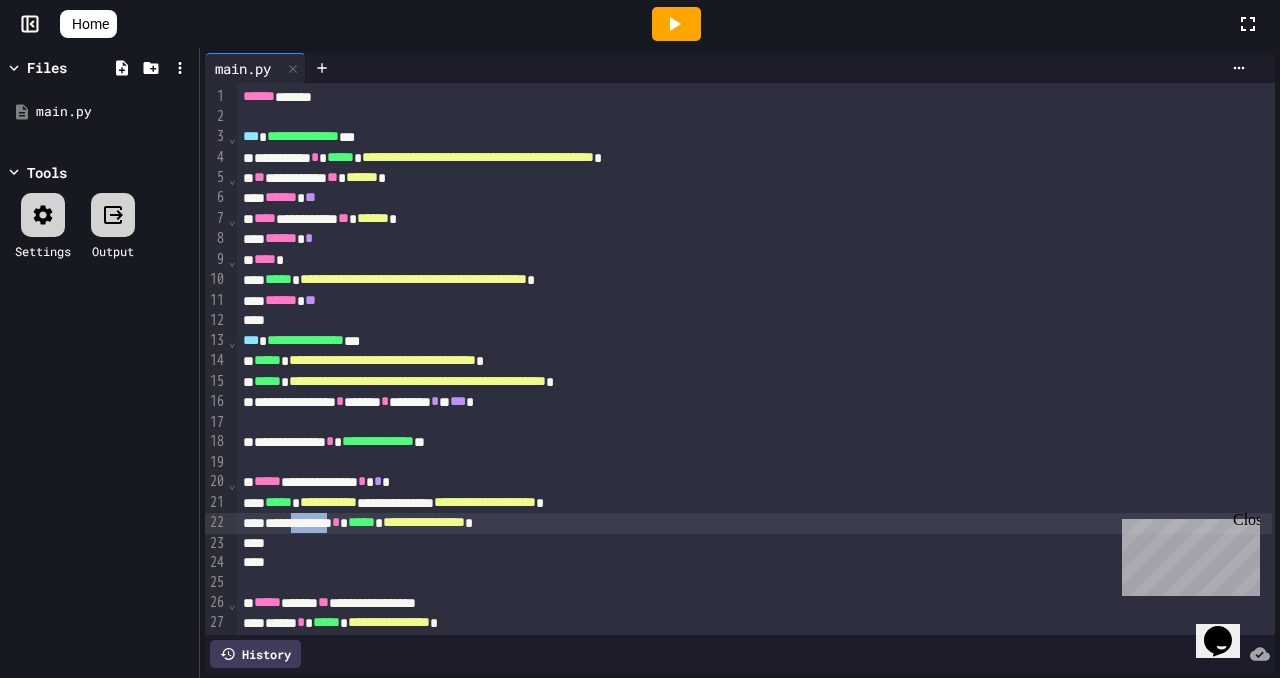 drag, startPoint x: 380, startPoint y: 521, endPoint x: 322, endPoint y: 527, distance: 58.30952 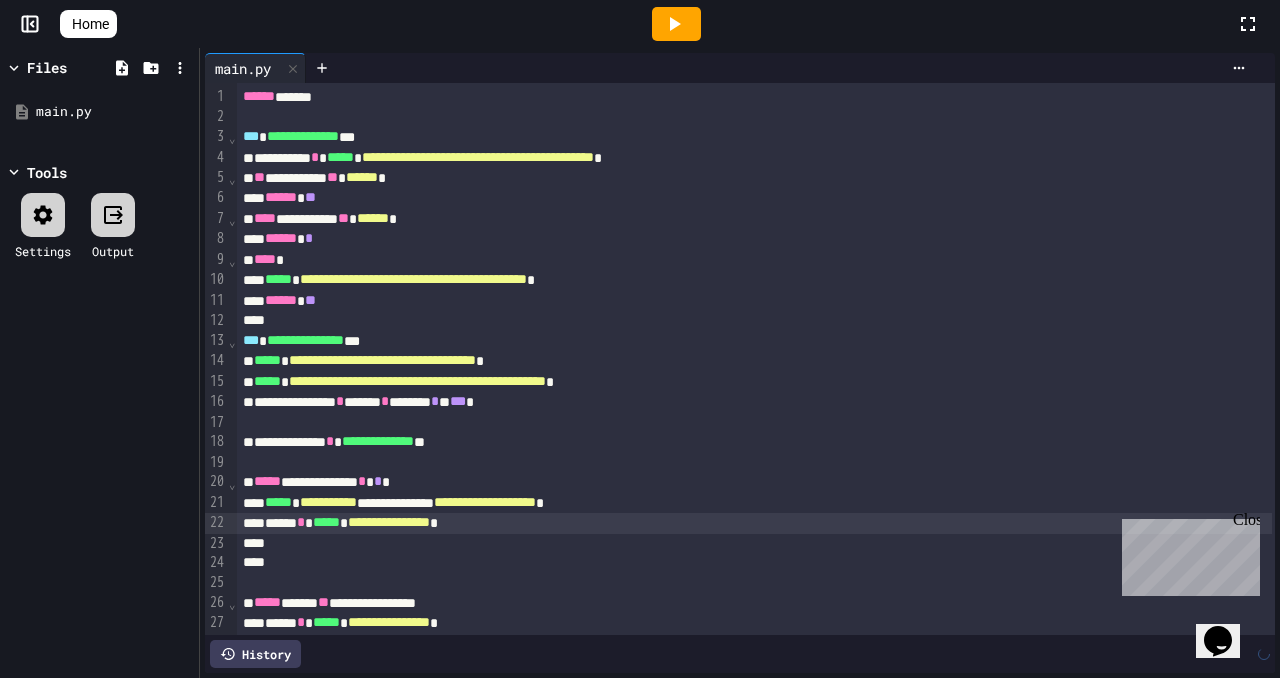 click on "**********" at bounding box center [754, 523] 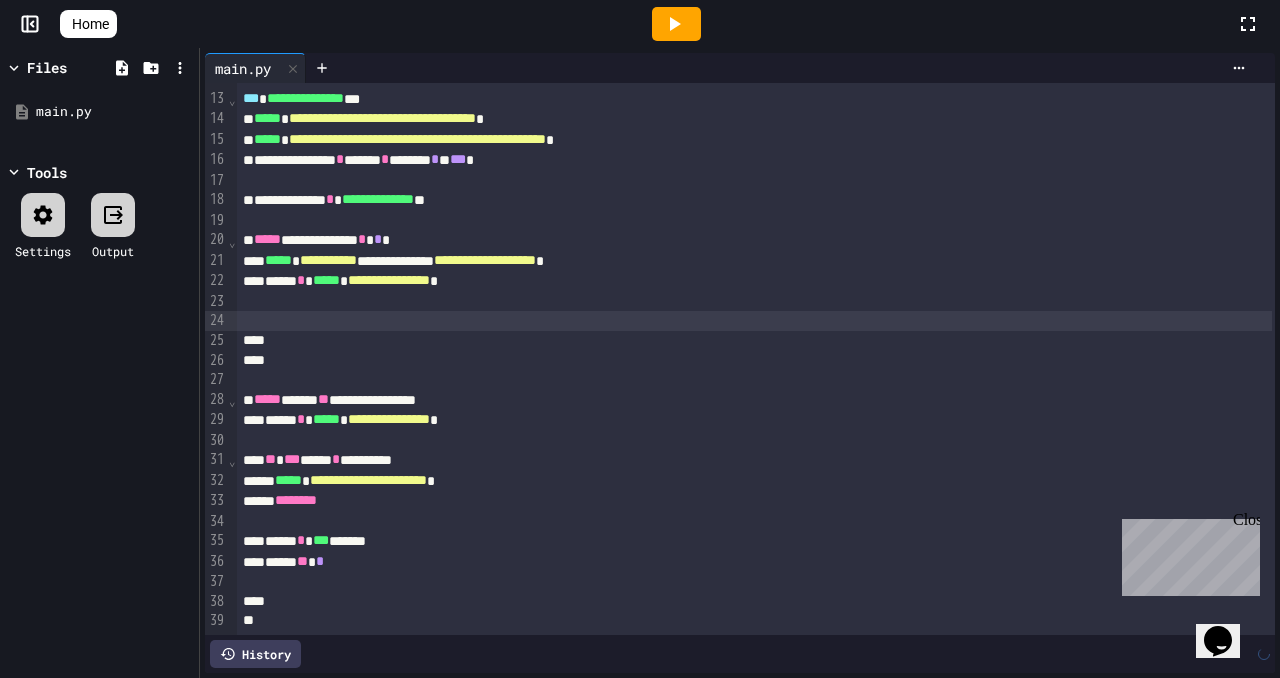 scroll, scrollTop: 222, scrollLeft: 0, axis: vertical 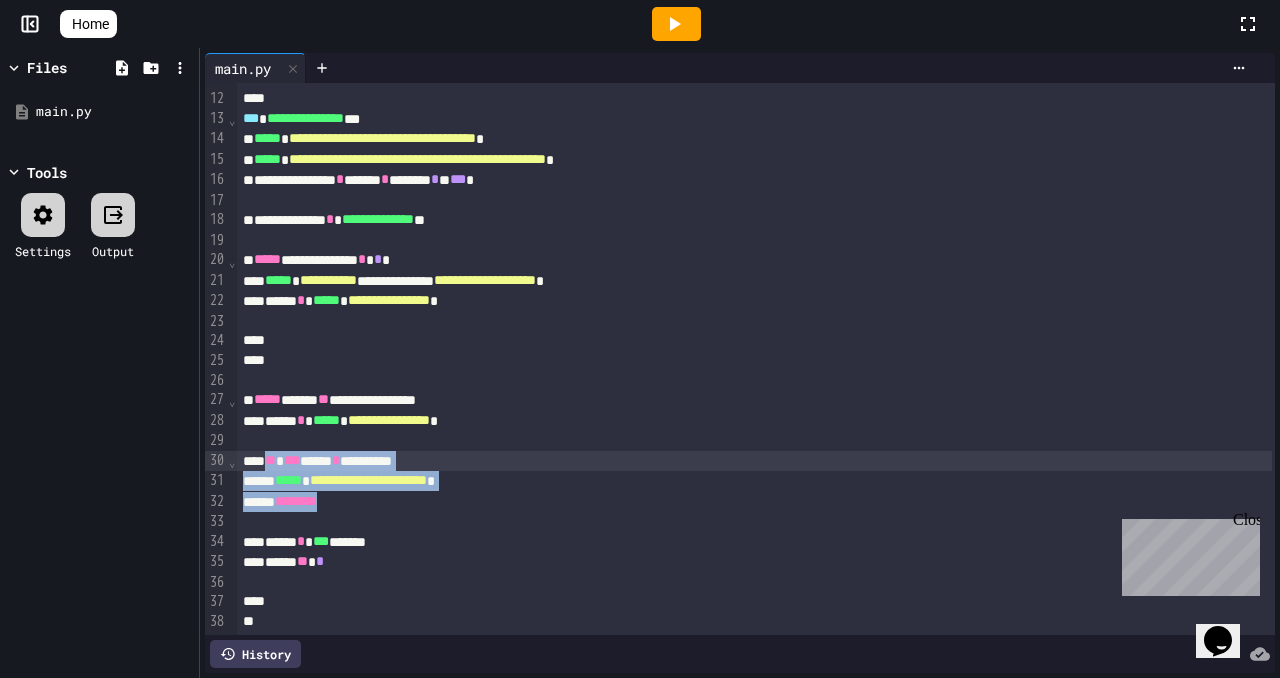 drag, startPoint x: 424, startPoint y: 510, endPoint x: 281, endPoint y: 468, distance: 149.04027 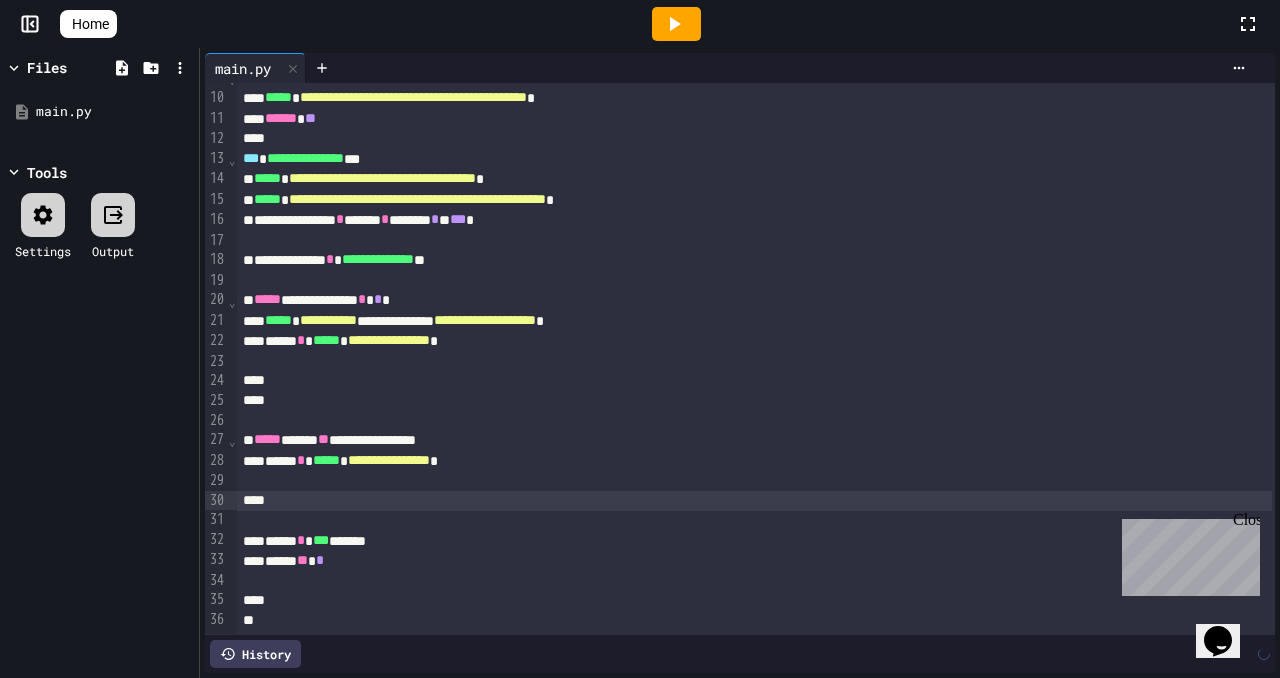 scroll, scrollTop: 180, scrollLeft: 0, axis: vertical 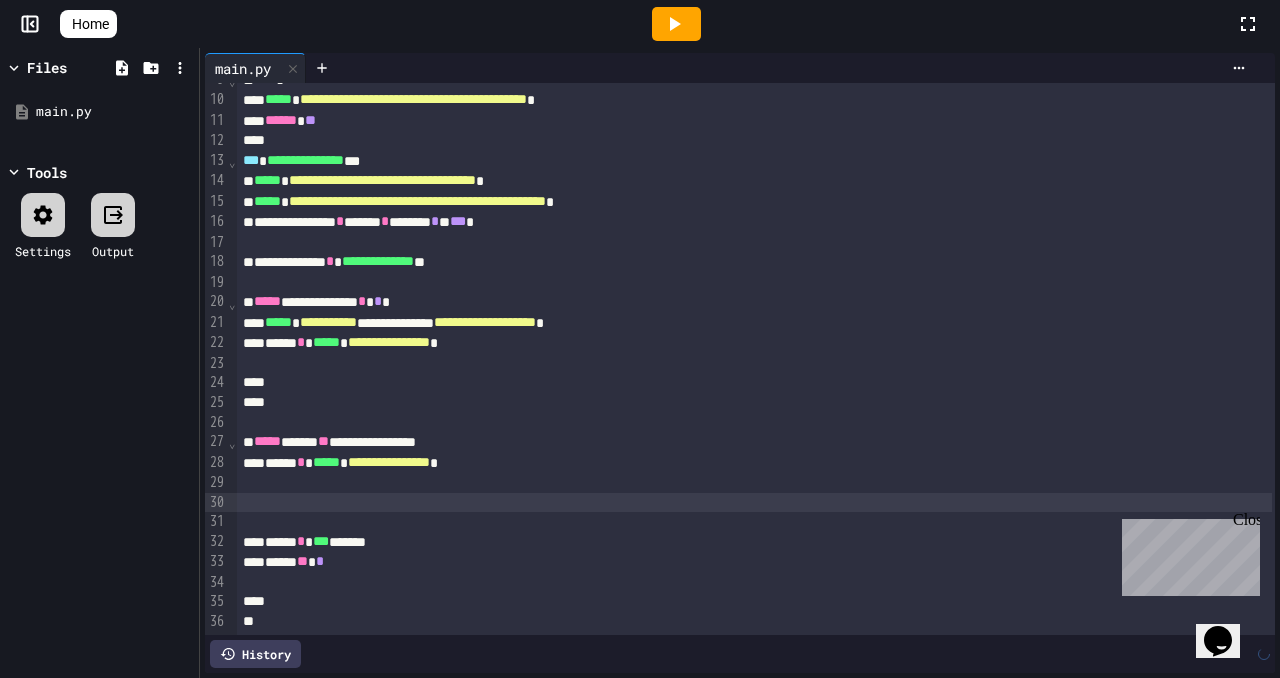 click at bounding box center [754, 364] 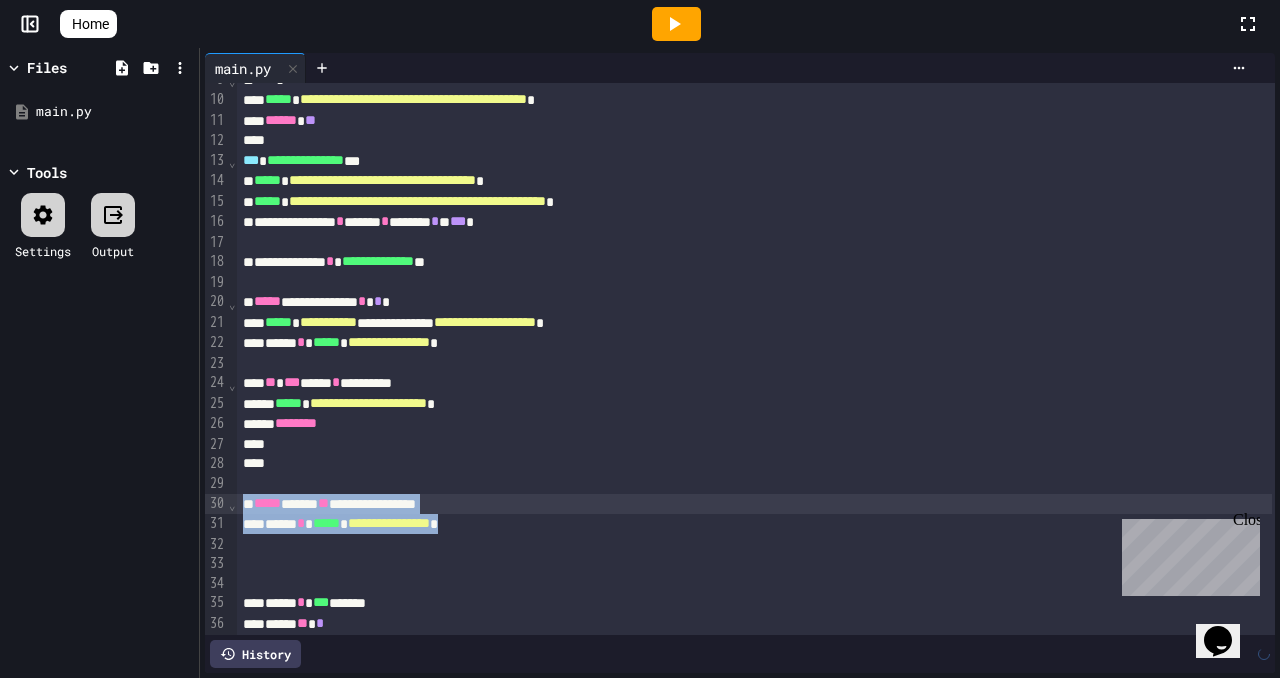 drag, startPoint x: 585, startPoint y: 531, endPoint x: 213, endPoint y: 496, distance: 373.64288 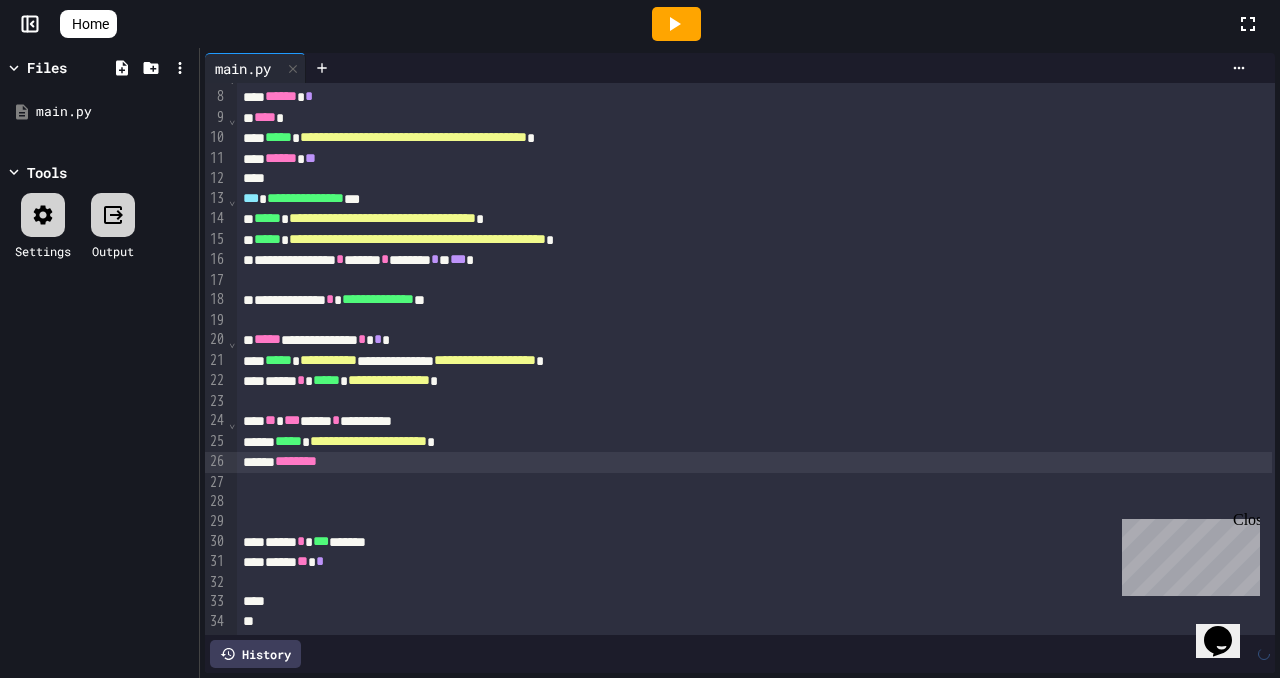 scroll, scrollTop: 142, scrollLeft: 0, axis: vertical 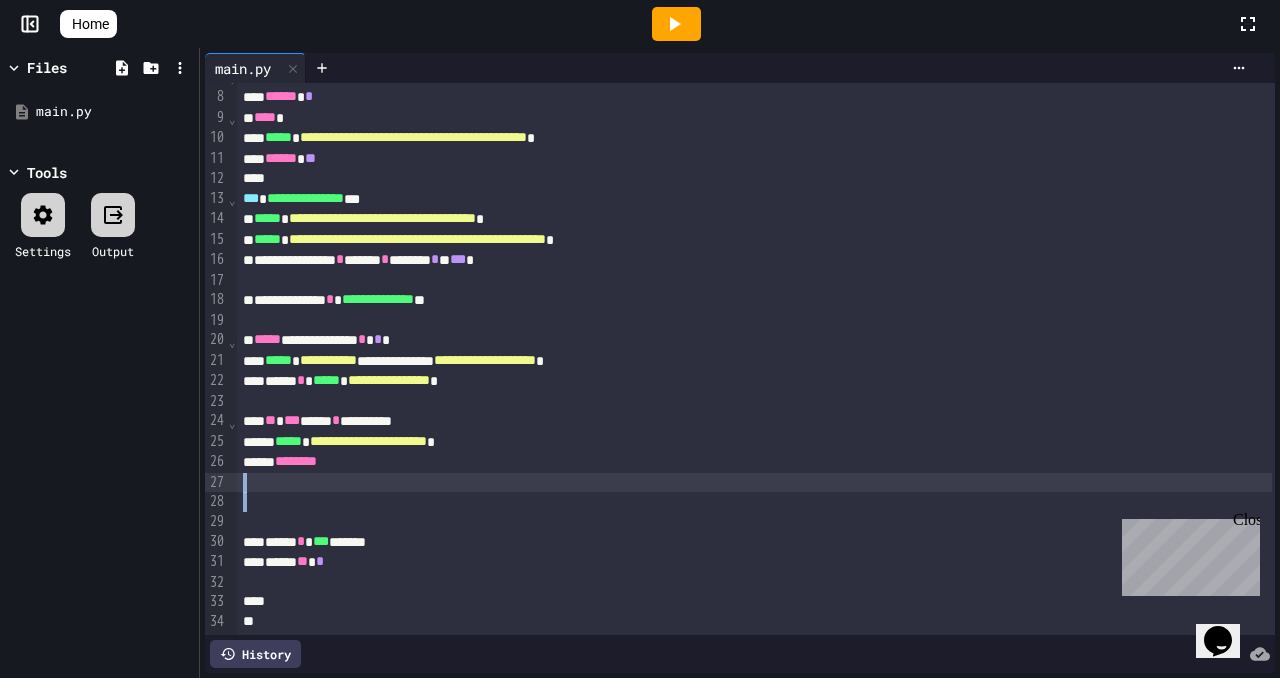 drag, startPoint x: 314, startPoint y: 516, endPoint x: 206, endPoint y: 484, distance: 112.64102 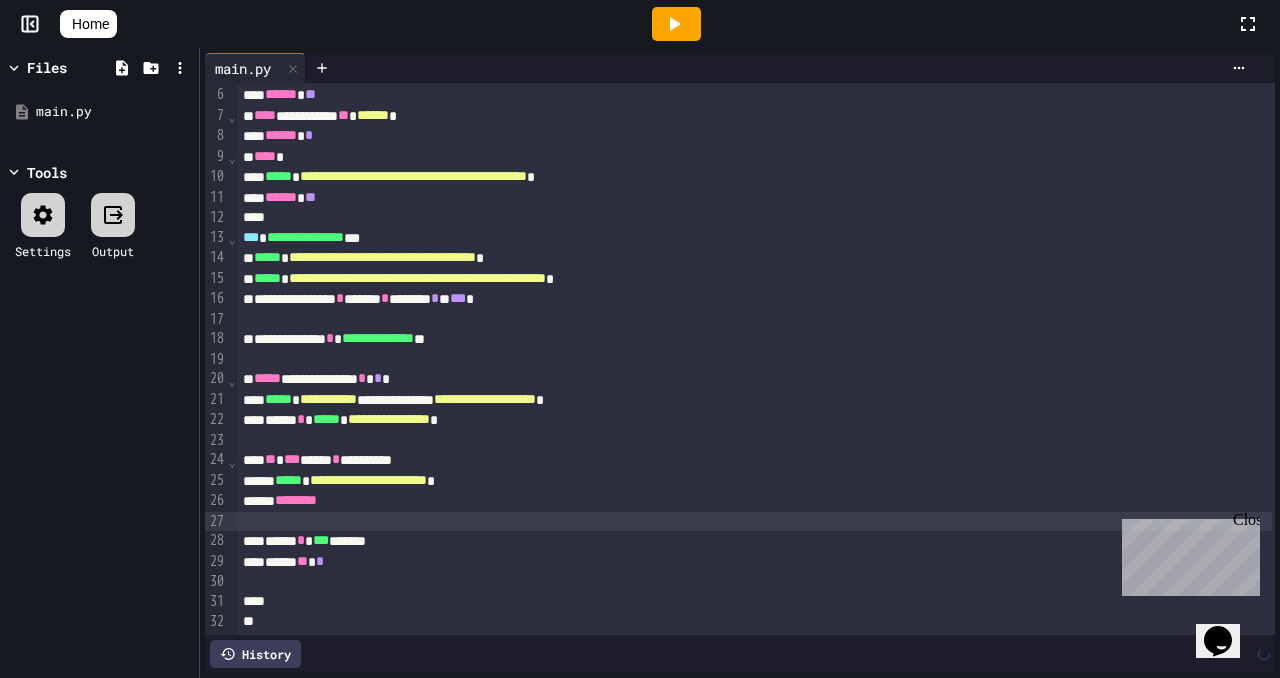 scroll, scrollTop: 103, scrollLeft: 0, axis: vertical 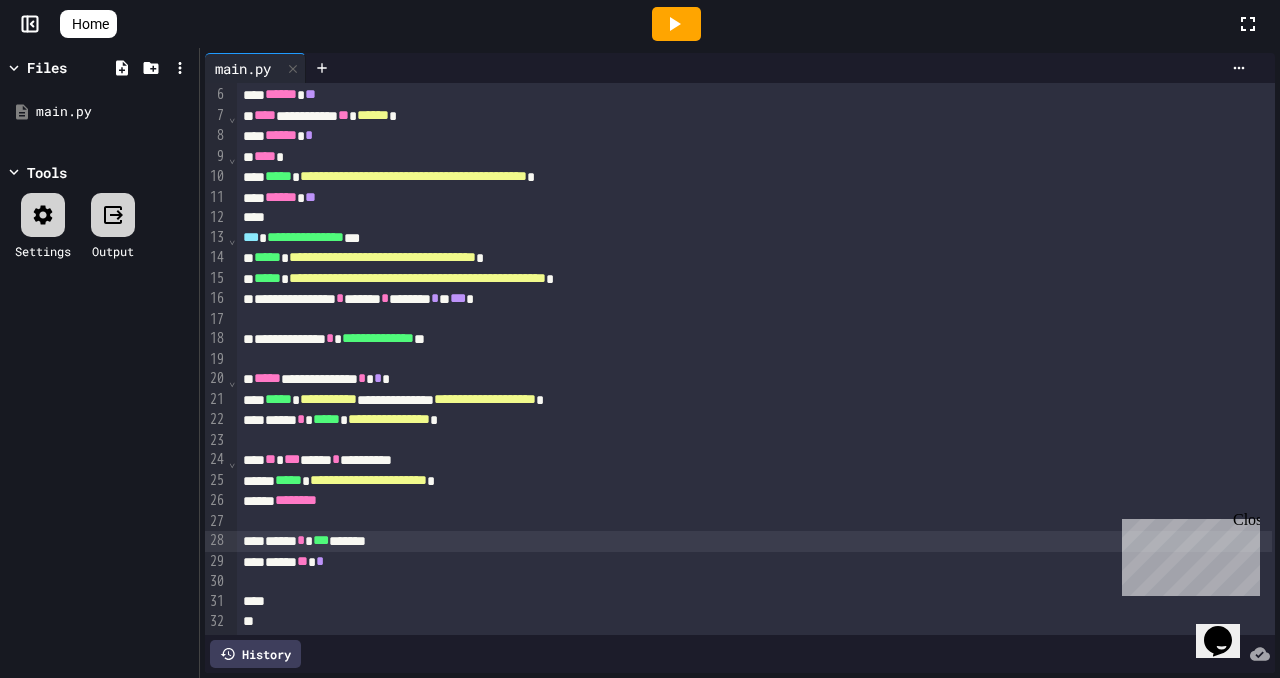 click on "***** *   *** *******" at bounding box center (754, 541) 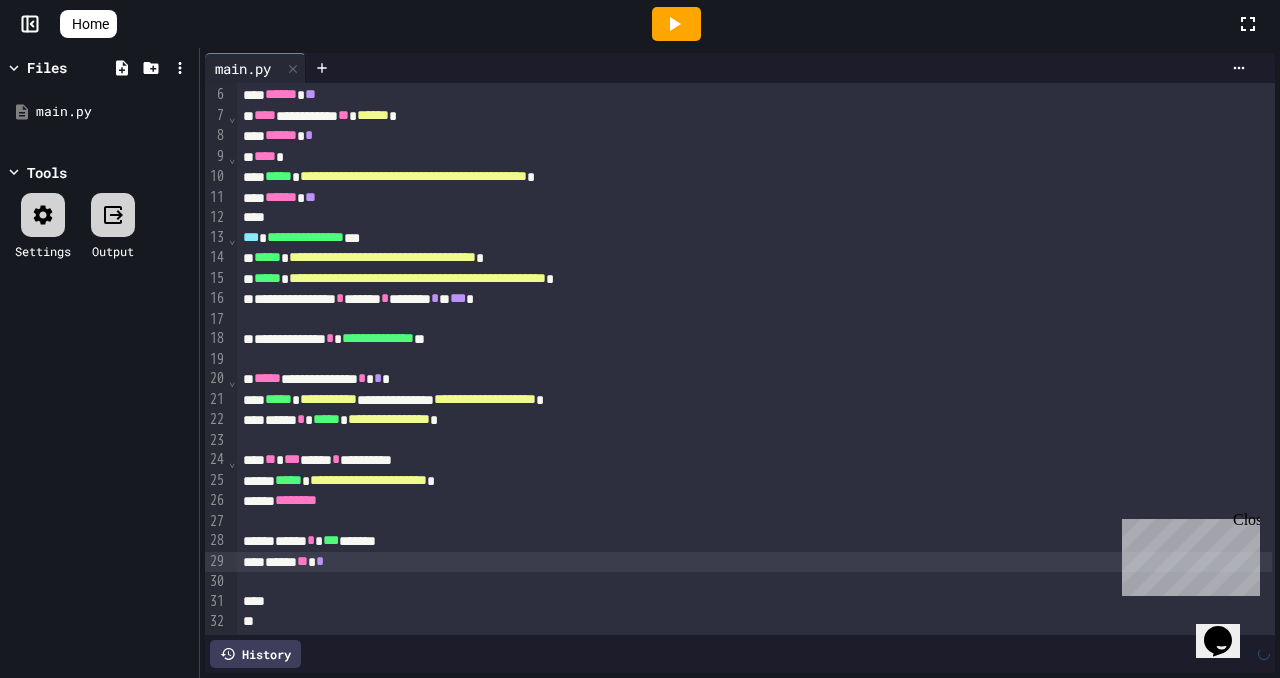 click on "***** **   *" at bounding box center [754, 562] 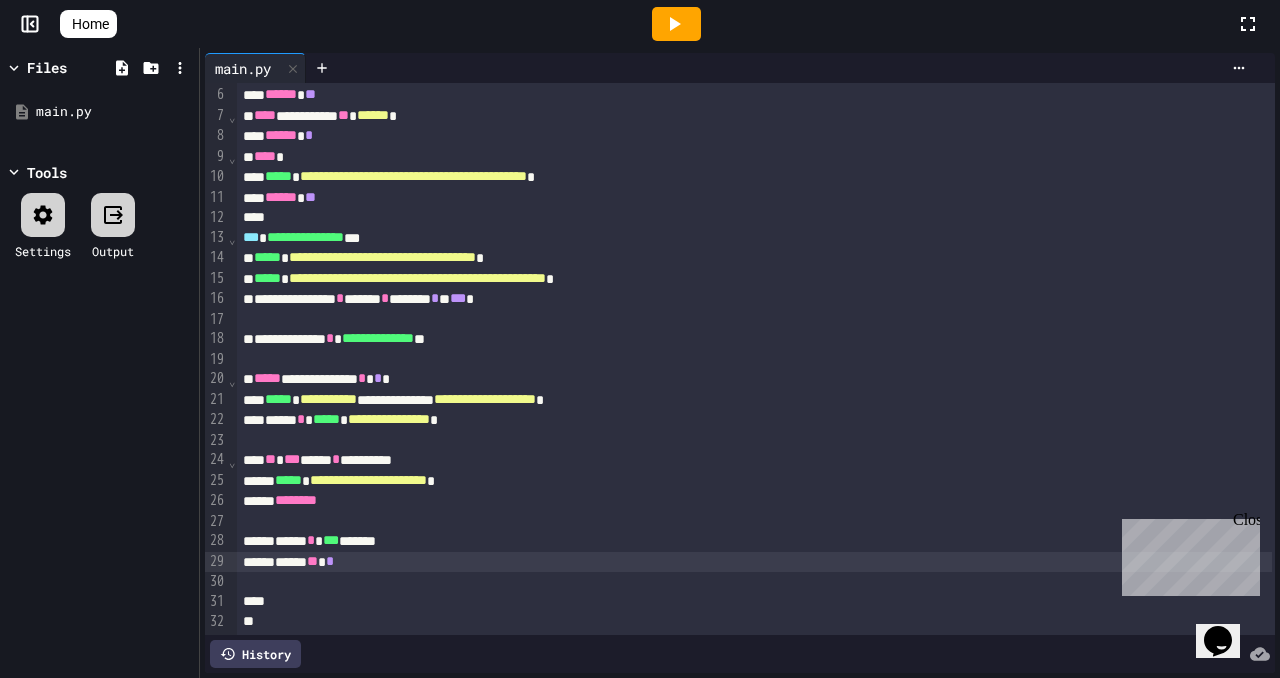 click on "***** *   *** *******" at bounding box center [754, 541] 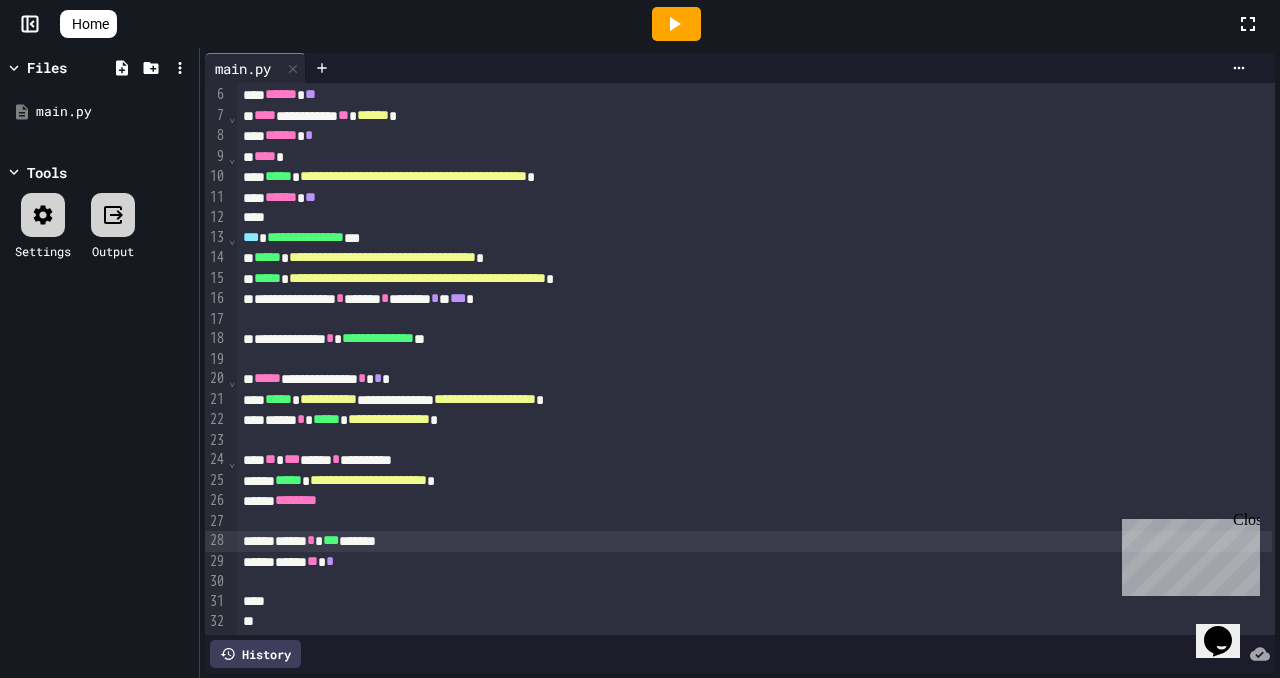 click on "***** *   *** *******" at bounding box center [754, 541] 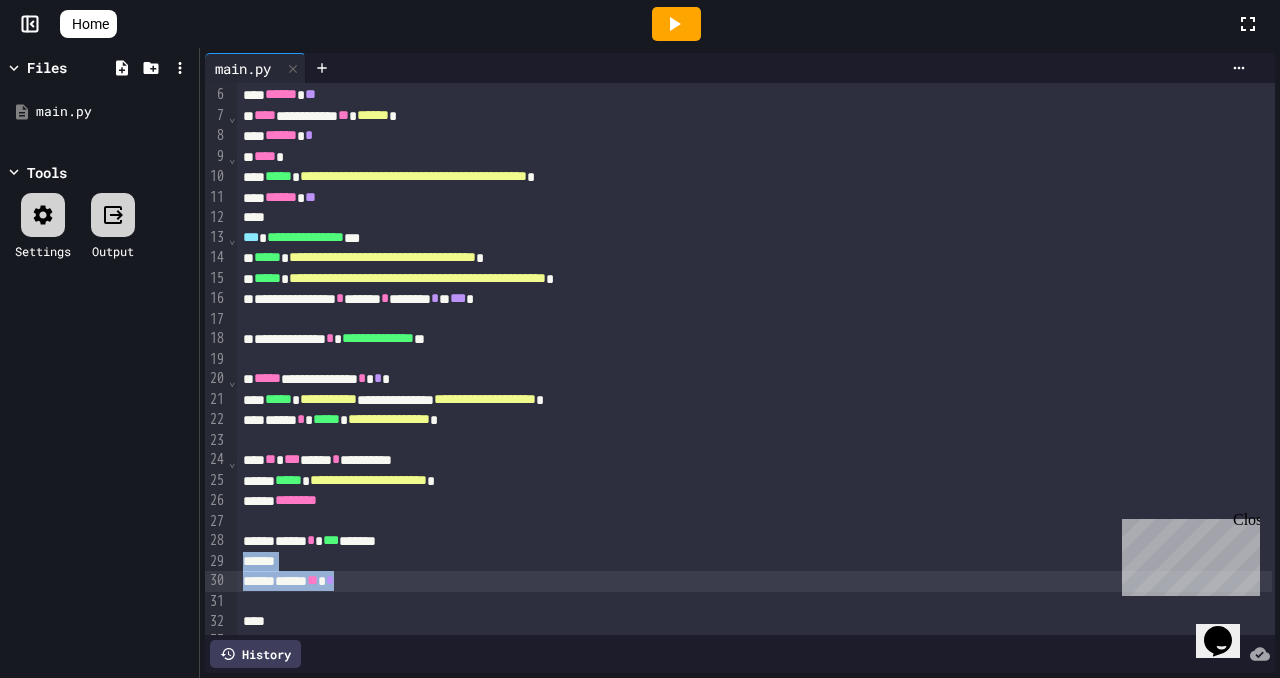 drag, startPoint x: 442, startPoint y: 573, endPoint x: 237, endPoint y: 568, distance: 205.06097 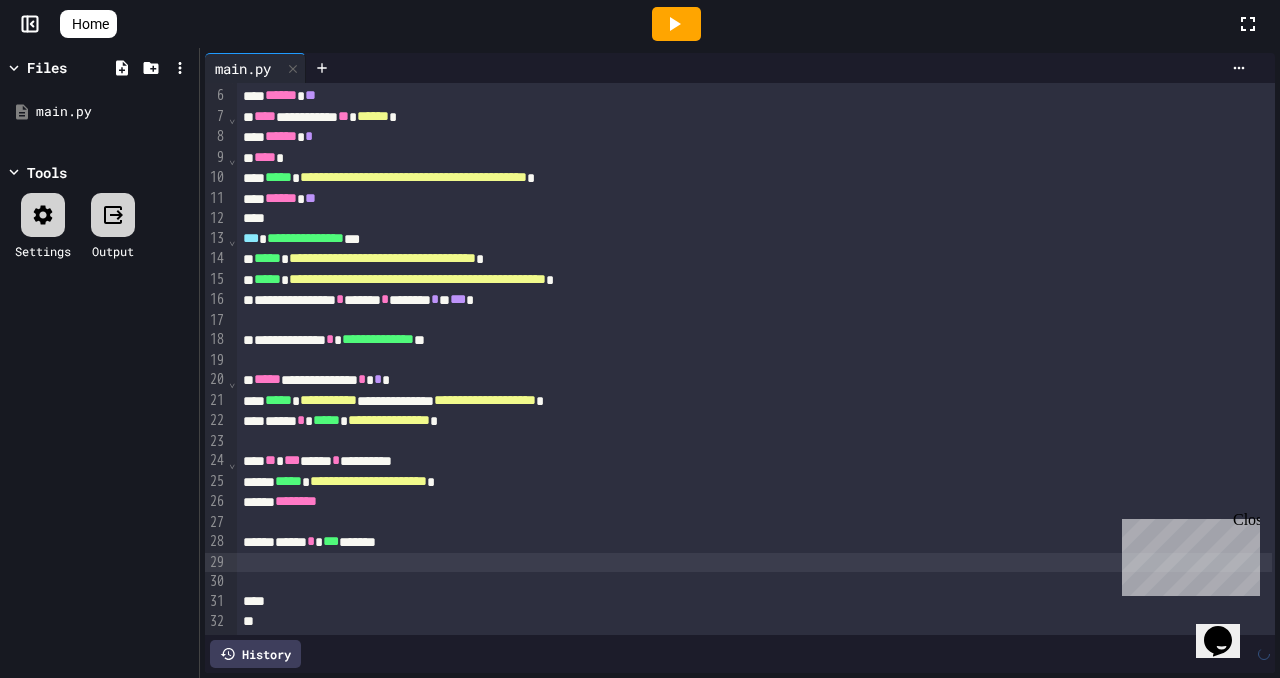 scroll, scrollTop: 102, scrollLeft: 0, axis: vertical 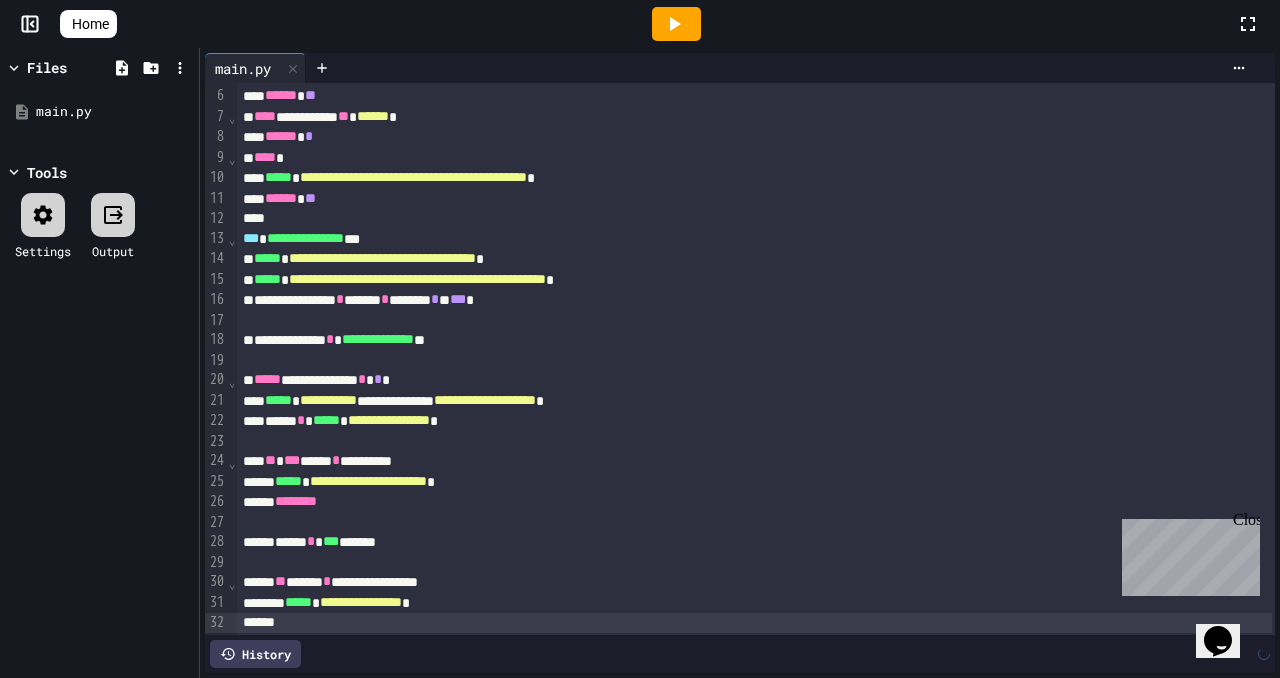 click on "**********" at bounding box center (361, 602) 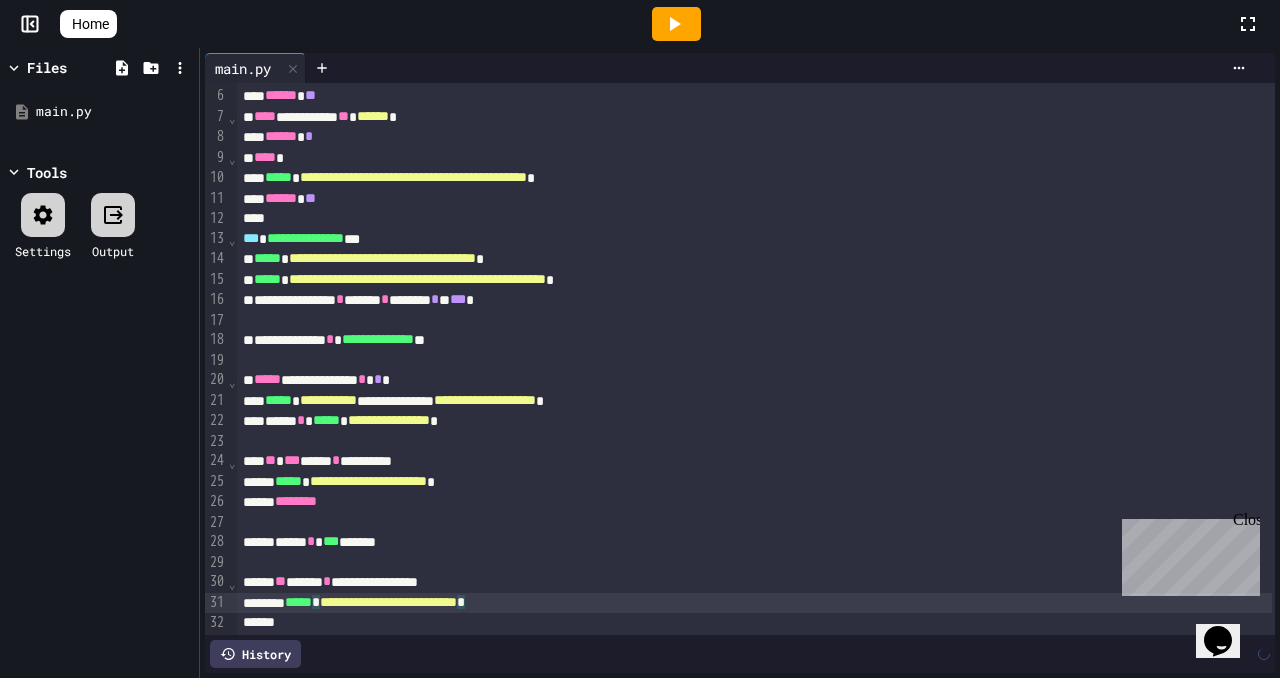 click on "**********" at bounding box center [754, 603] 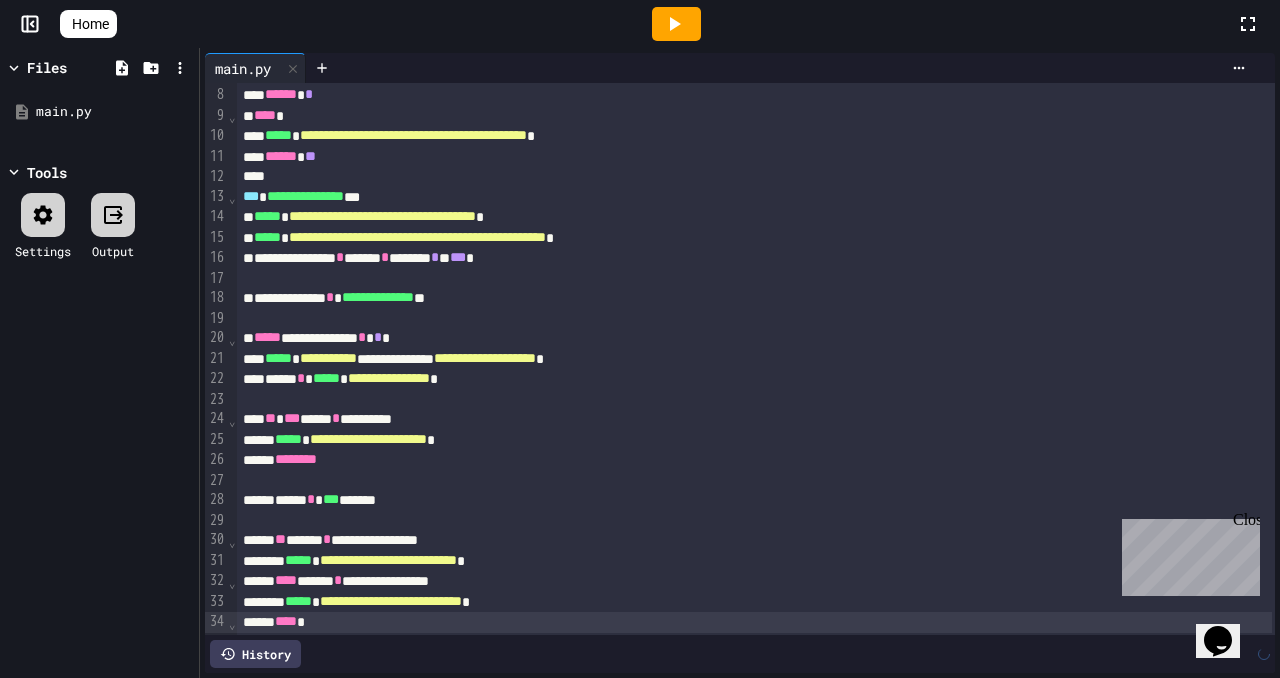 scroll, scrollTop: 165, scrollLeft: 0, axis: vertical 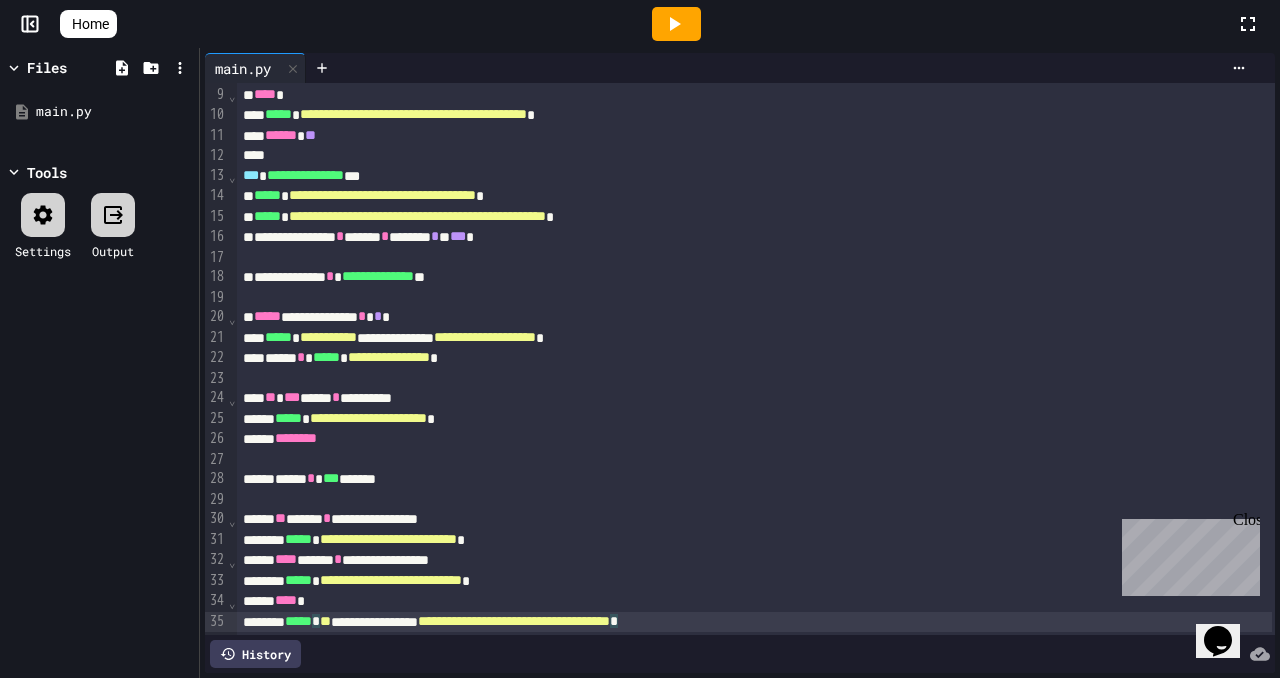 click on "**********" at bounding box center (514, 621) 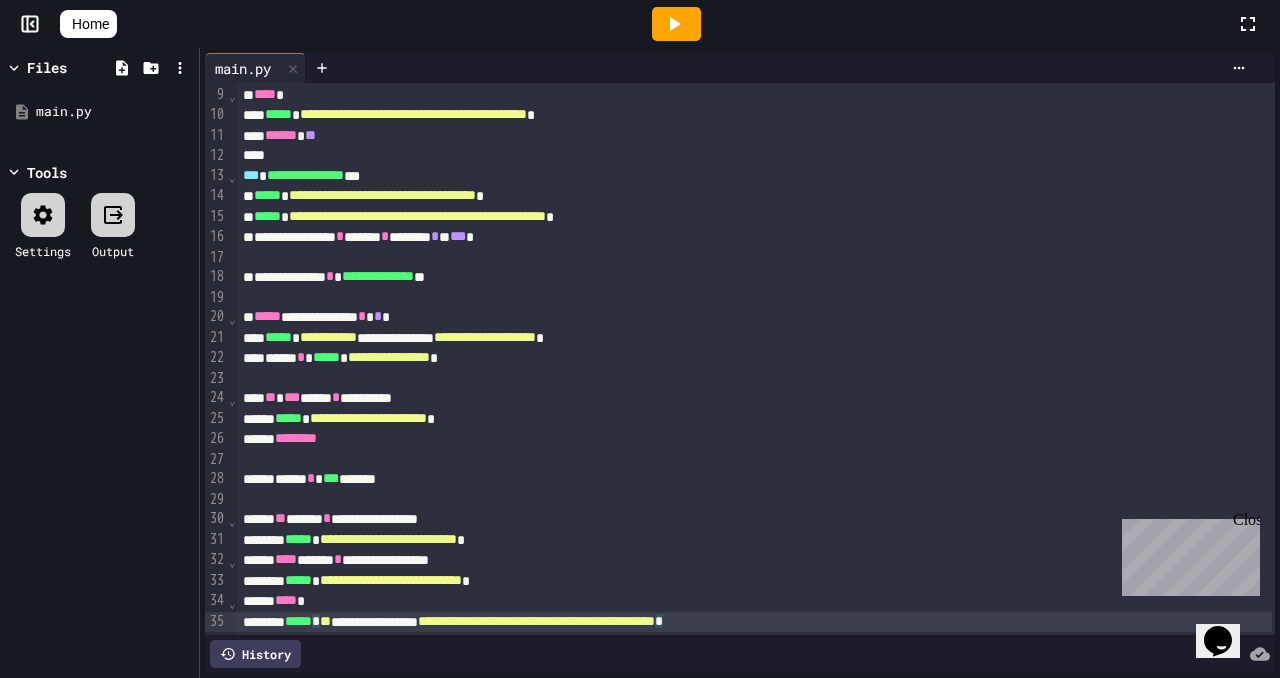 click on "**********" at bounding box center (754, 622) 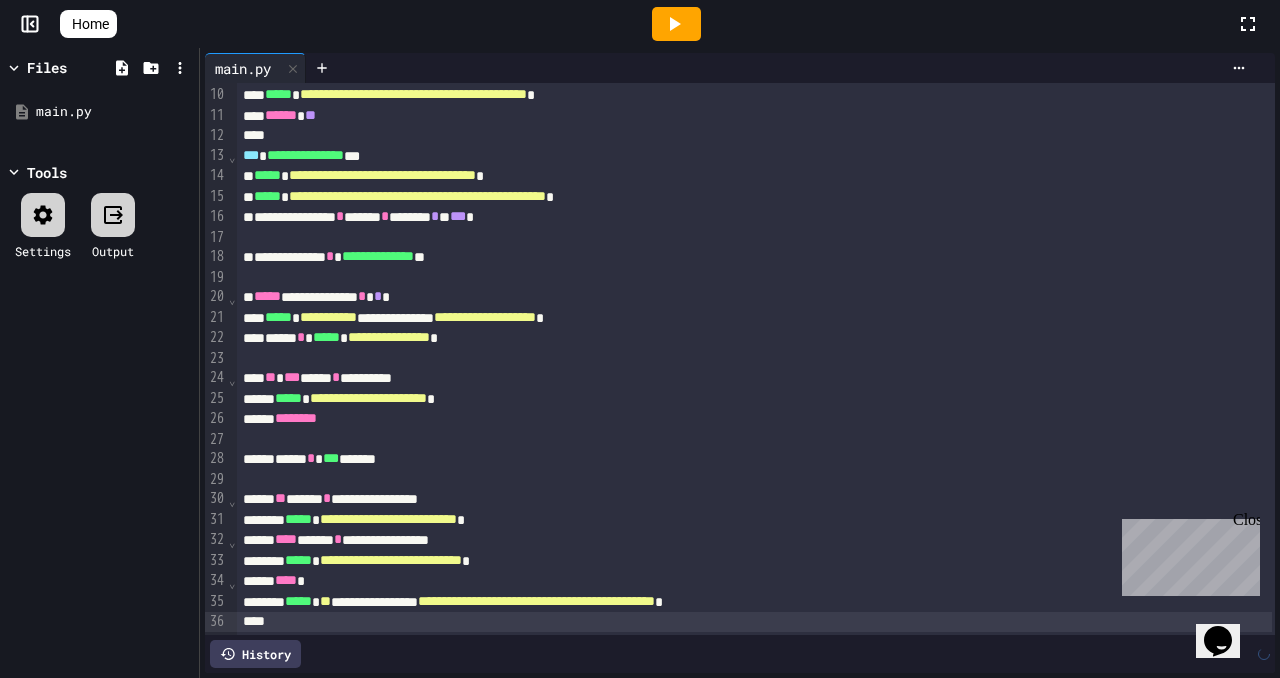 scroll, scrollTop: 205, scrollLeft: 0, axis: vertical 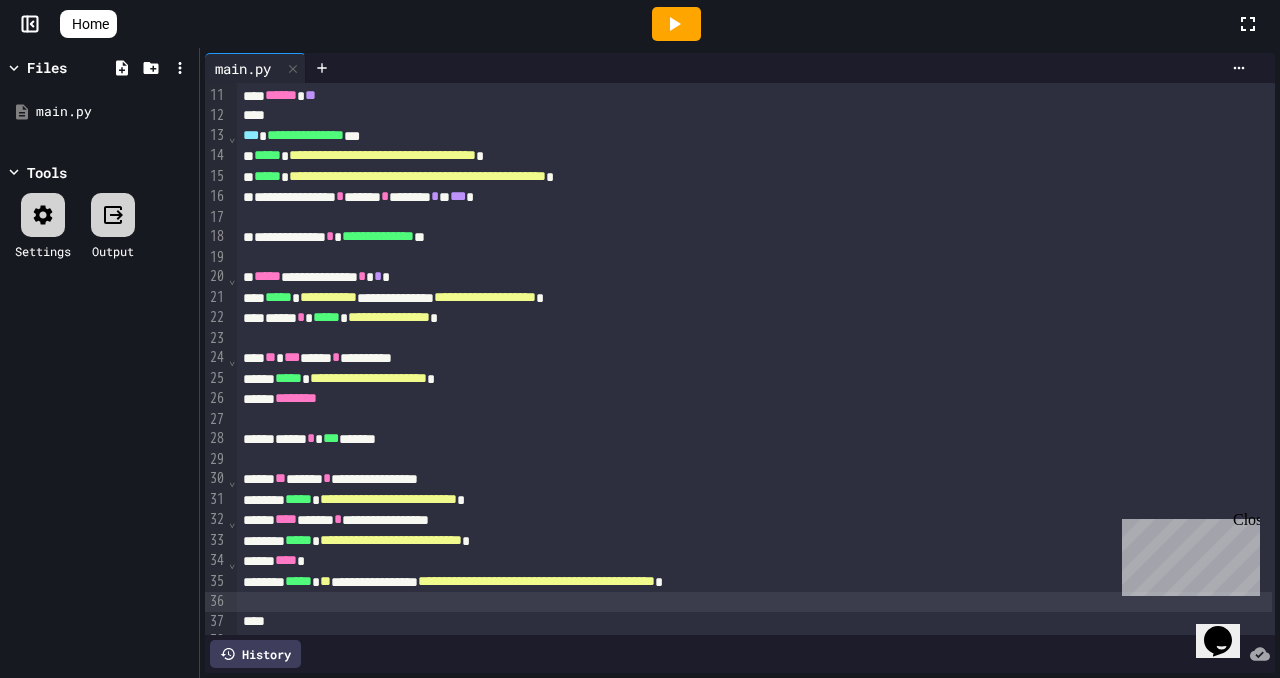 click at bounding box center [754, 602] 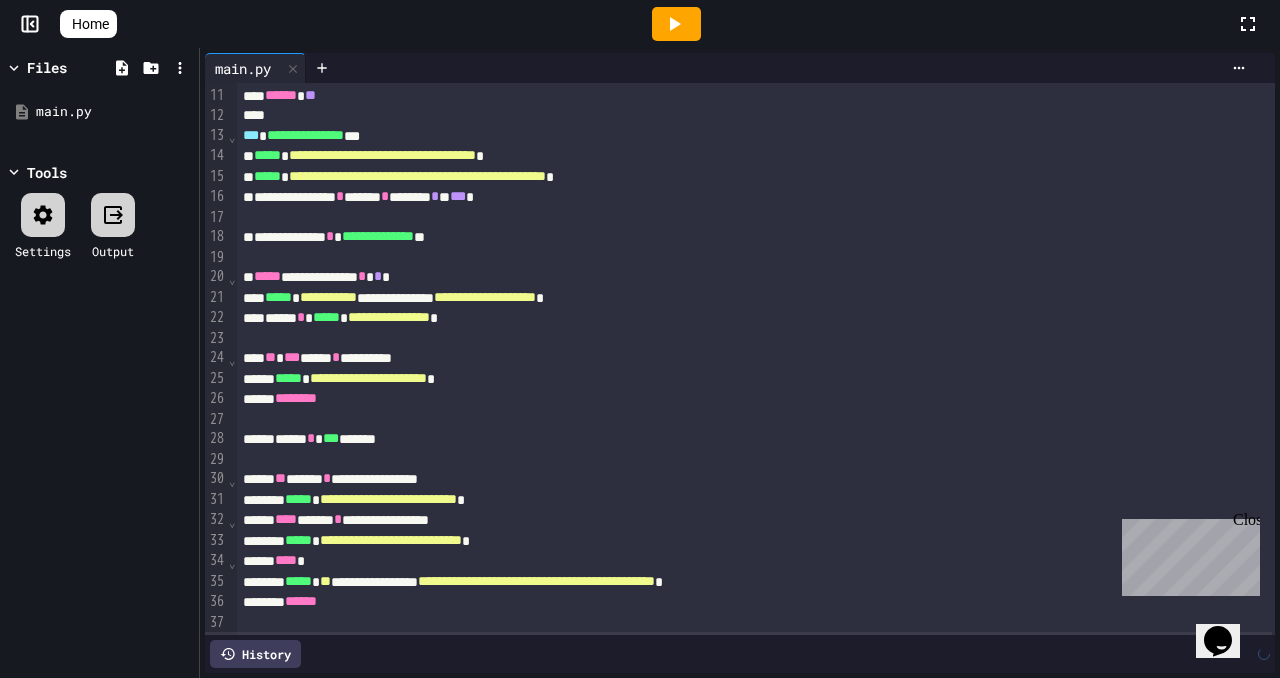 scroll, scrollTop: 225, scrollLeft: 0, axis: vertical 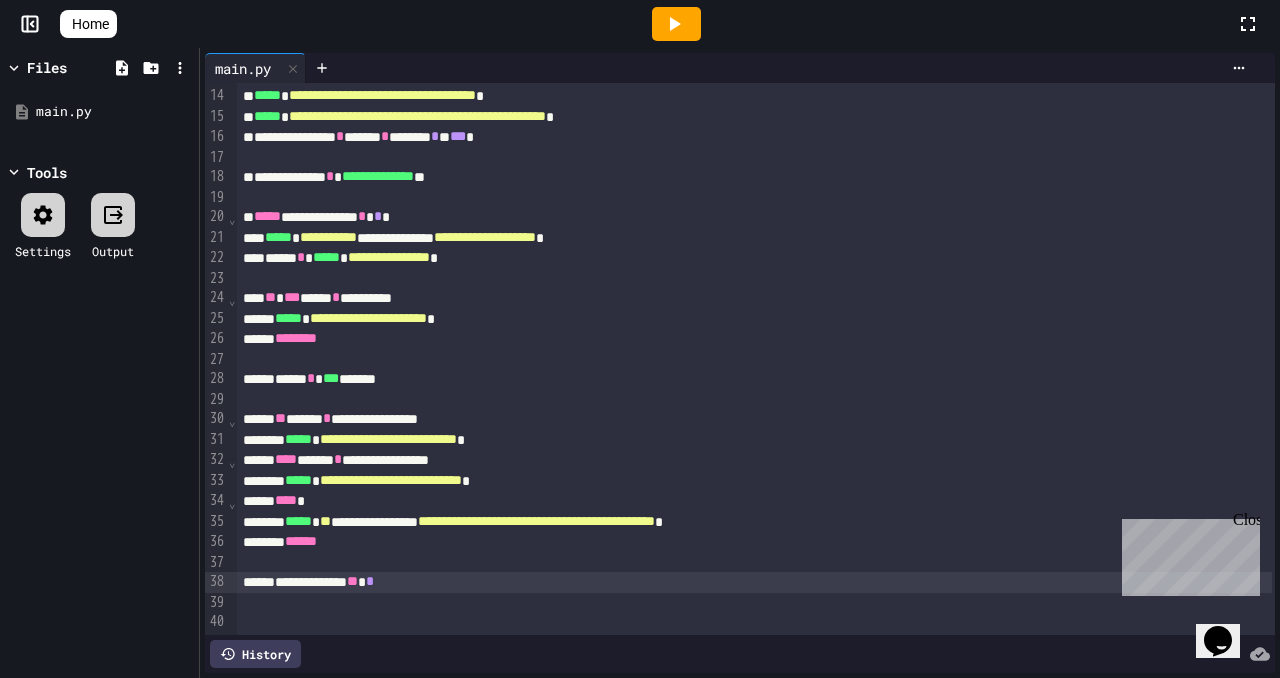 click on "**********" at bounding box center (754, 582) 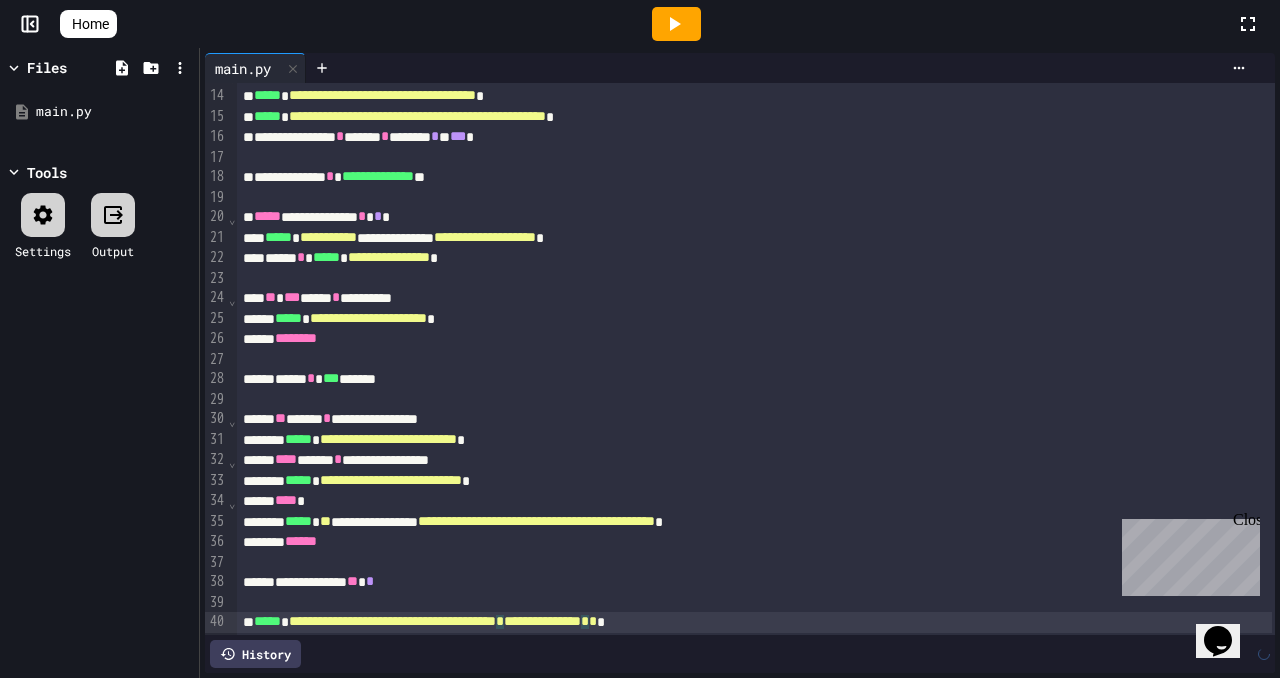click on "**********" at bounding box center (754, 622) 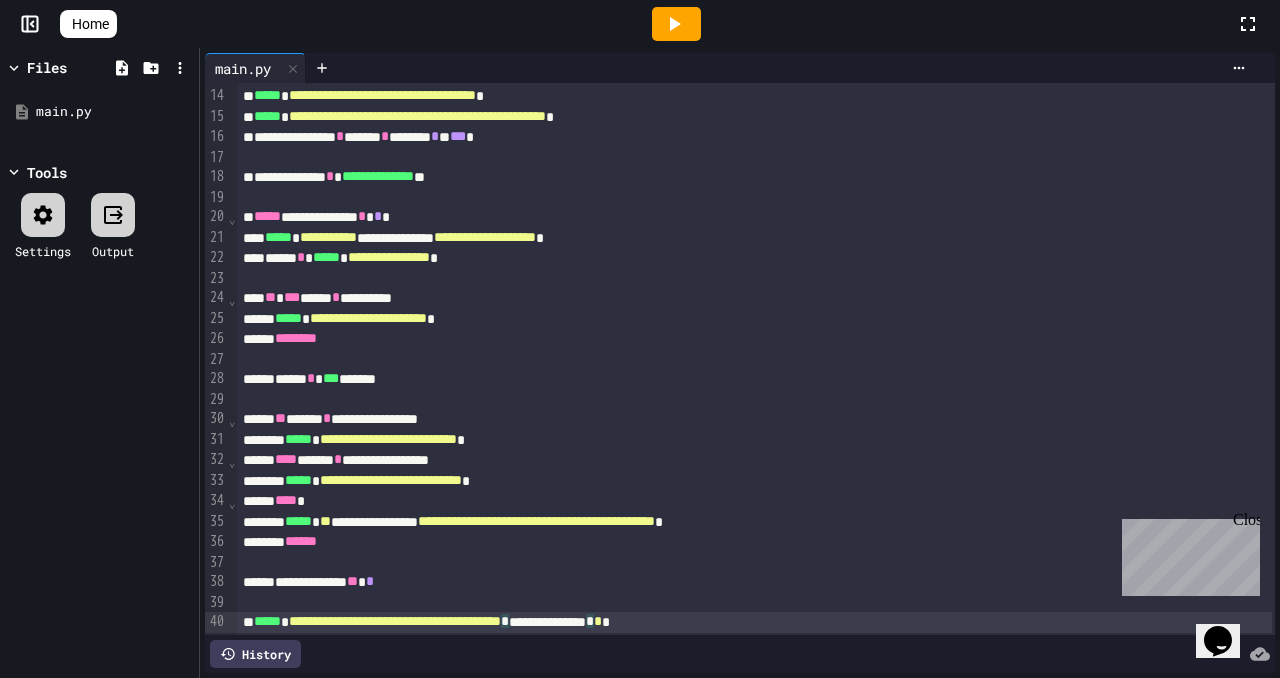 click on "*" at bounding box center (598, 621) 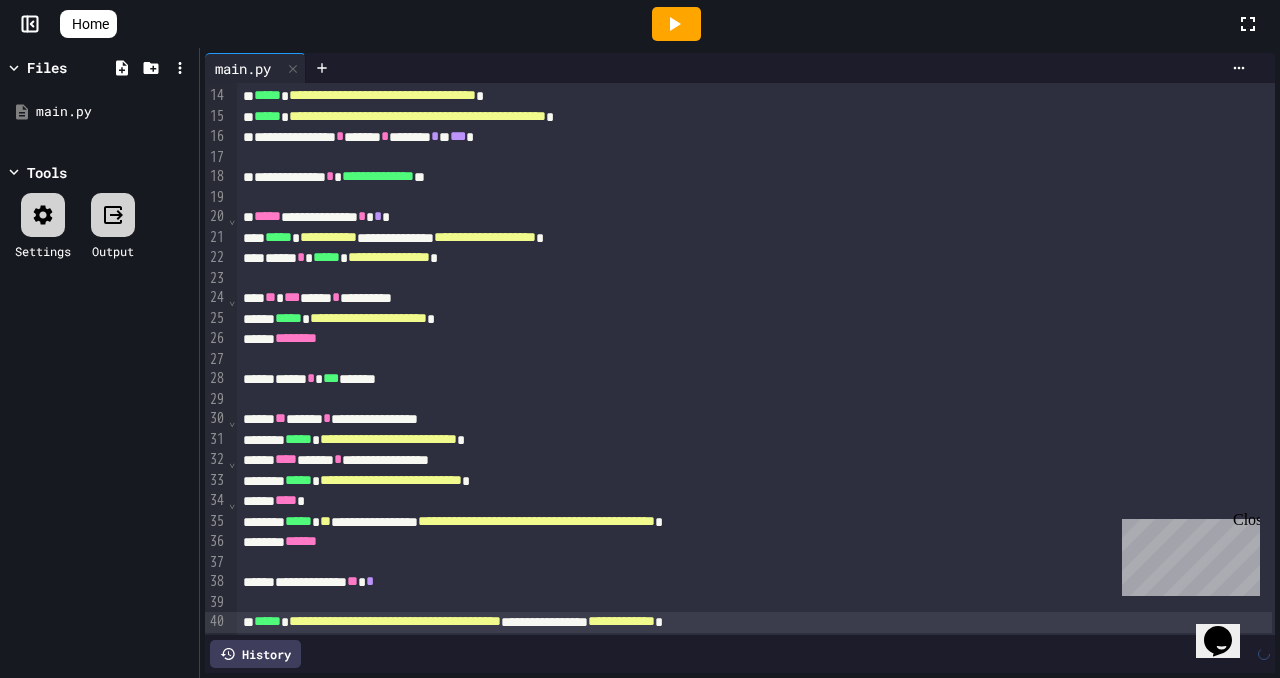 click on "**********" at bounding box center [754, 622] 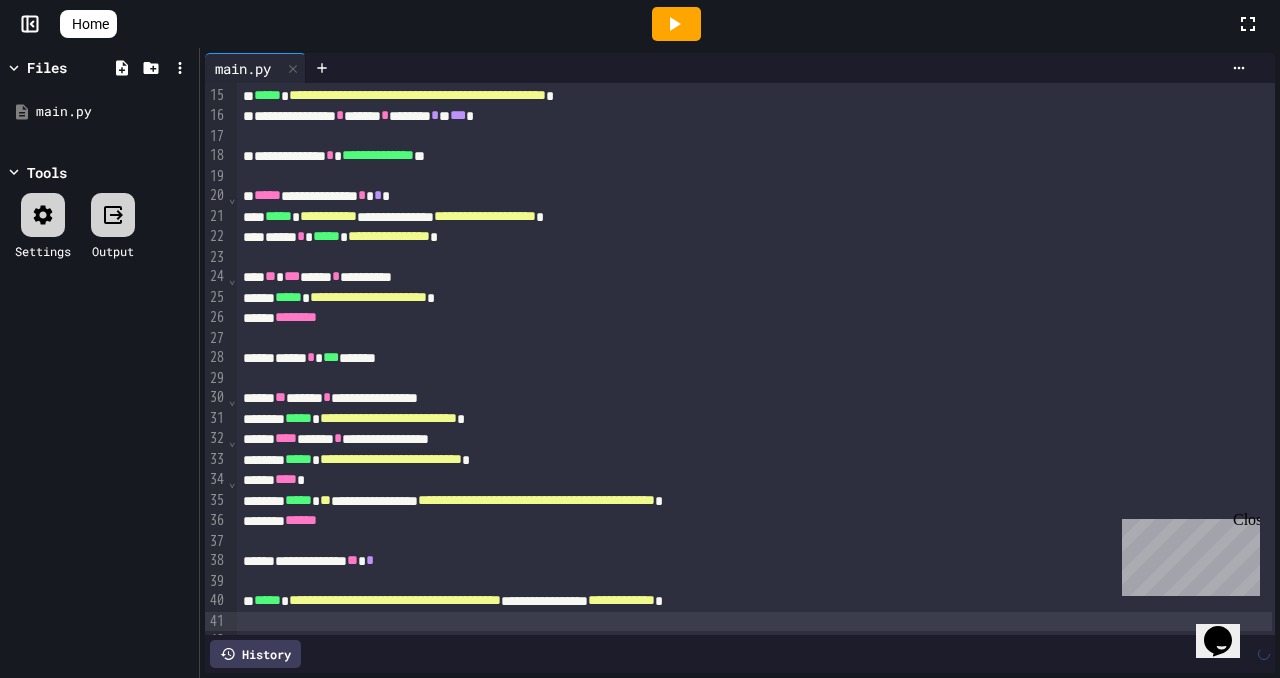 scroll, scrollTop: 305, scrollLeft: 0, axis: vertical 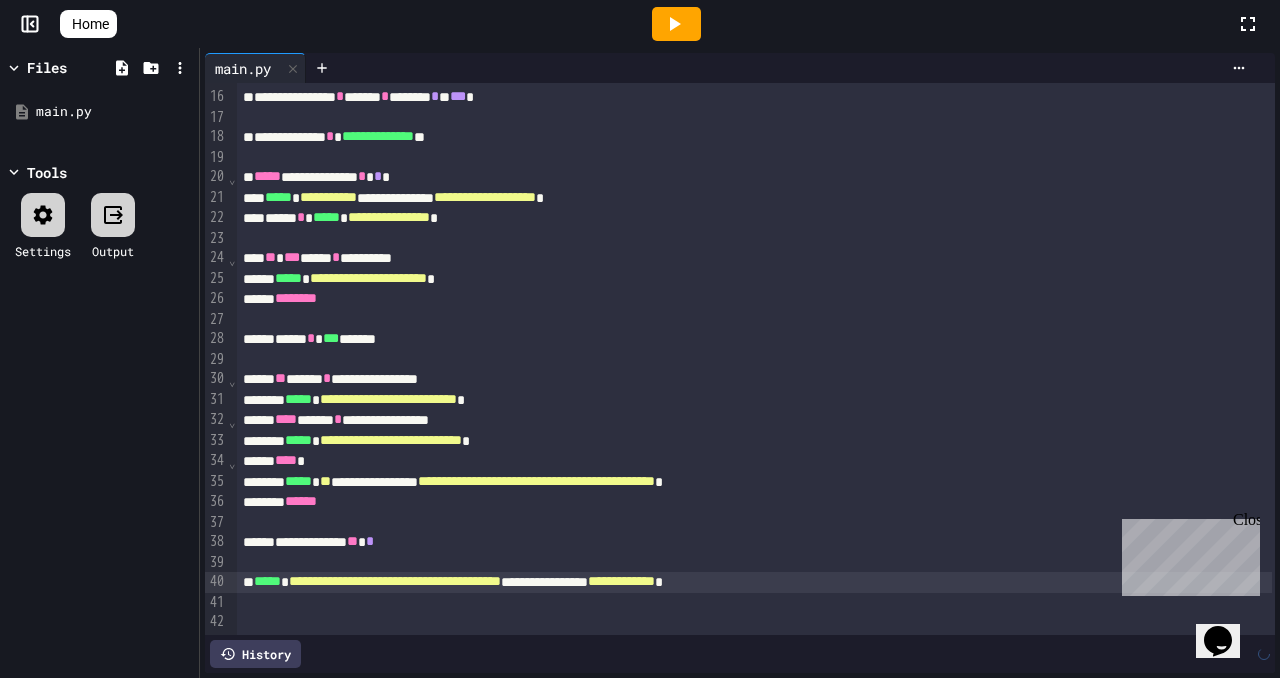 click on "**********" at bounding box center [754, 582] 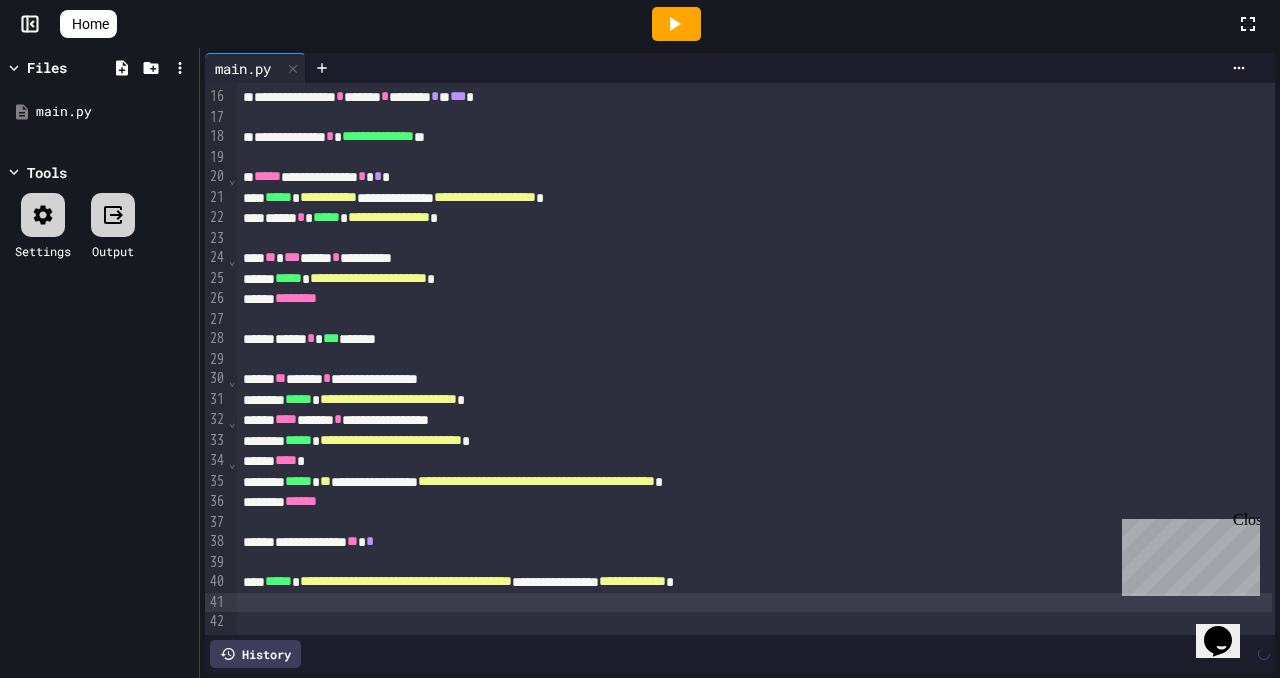 click at bounding box center [754, 603] 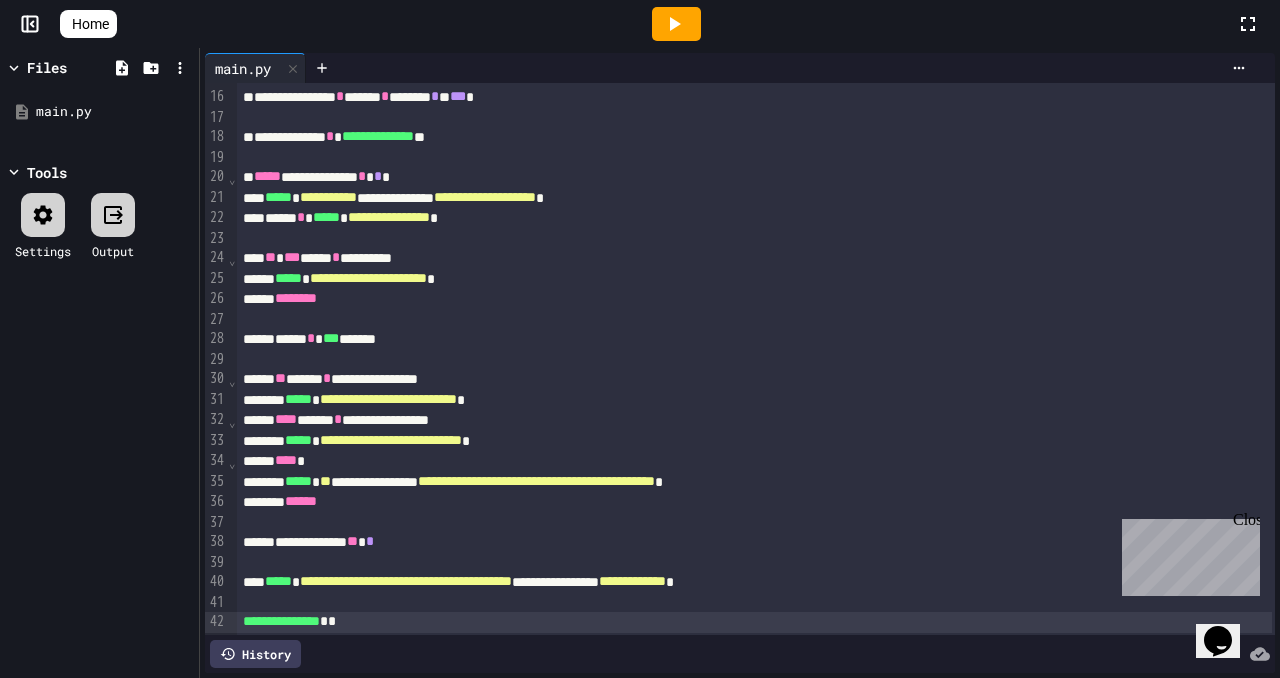 click at bounding box center [676, 24] 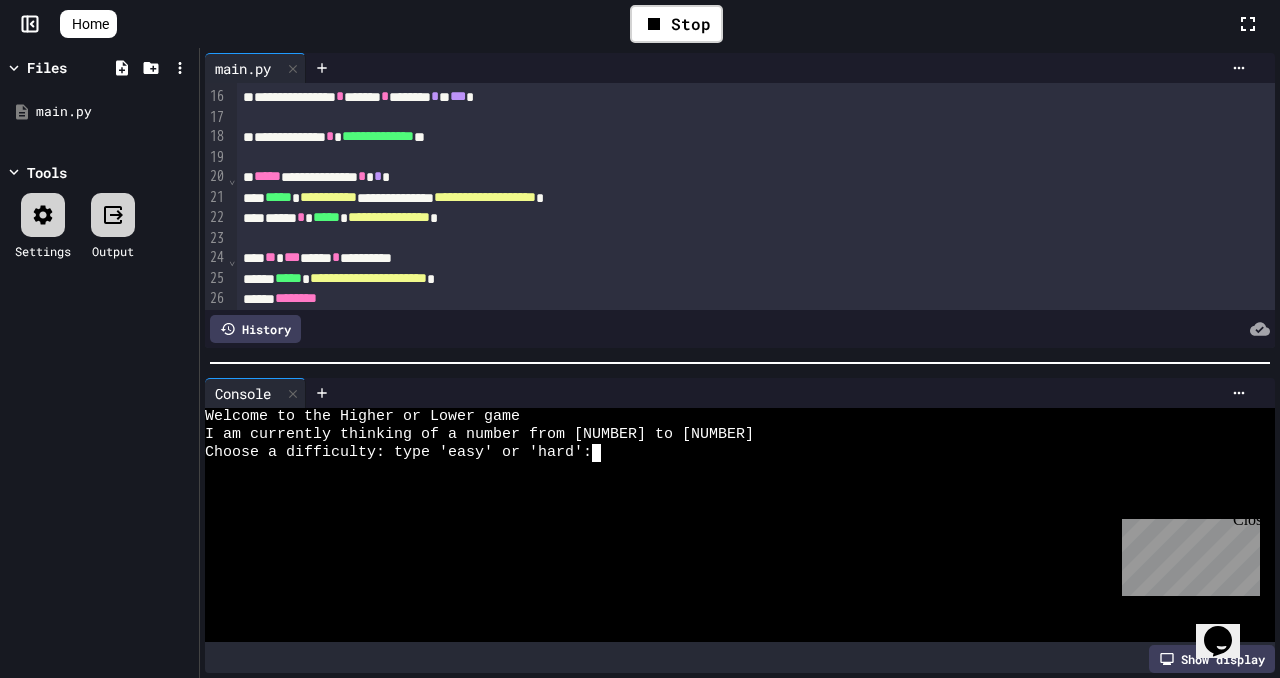 click at bounding box center (731, 471) 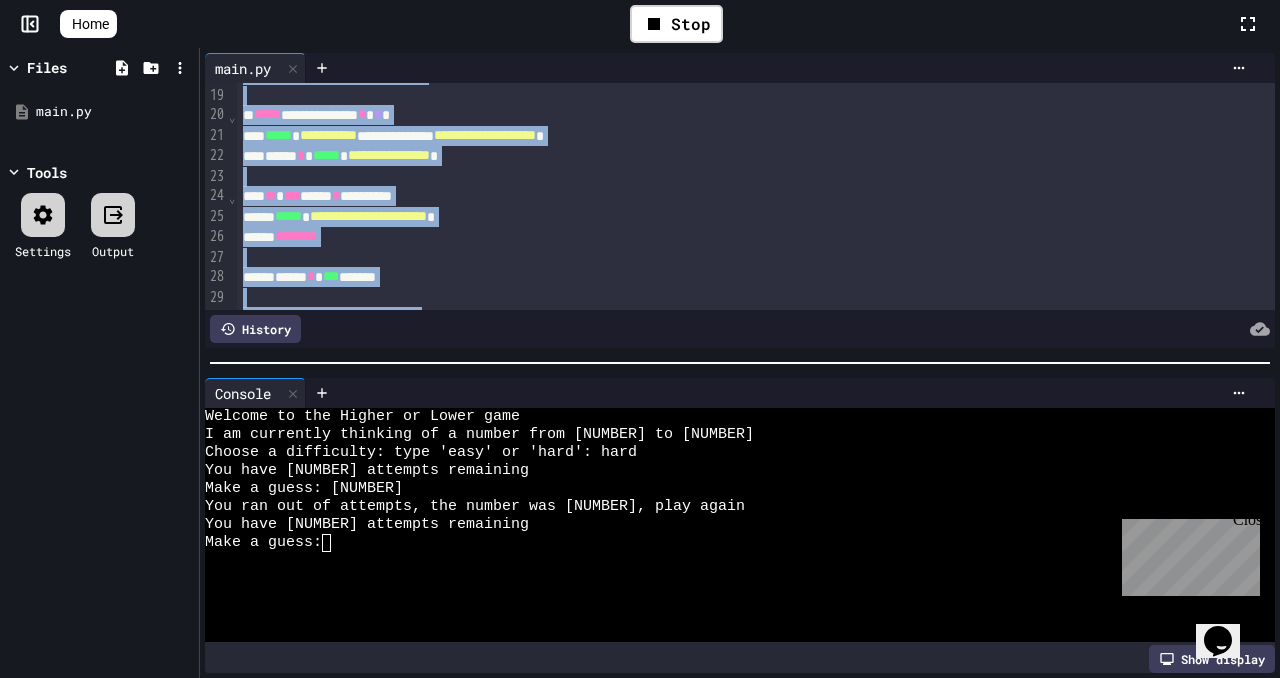 scroll, scrollTop: 0, scrollLeft: 0, axis: both 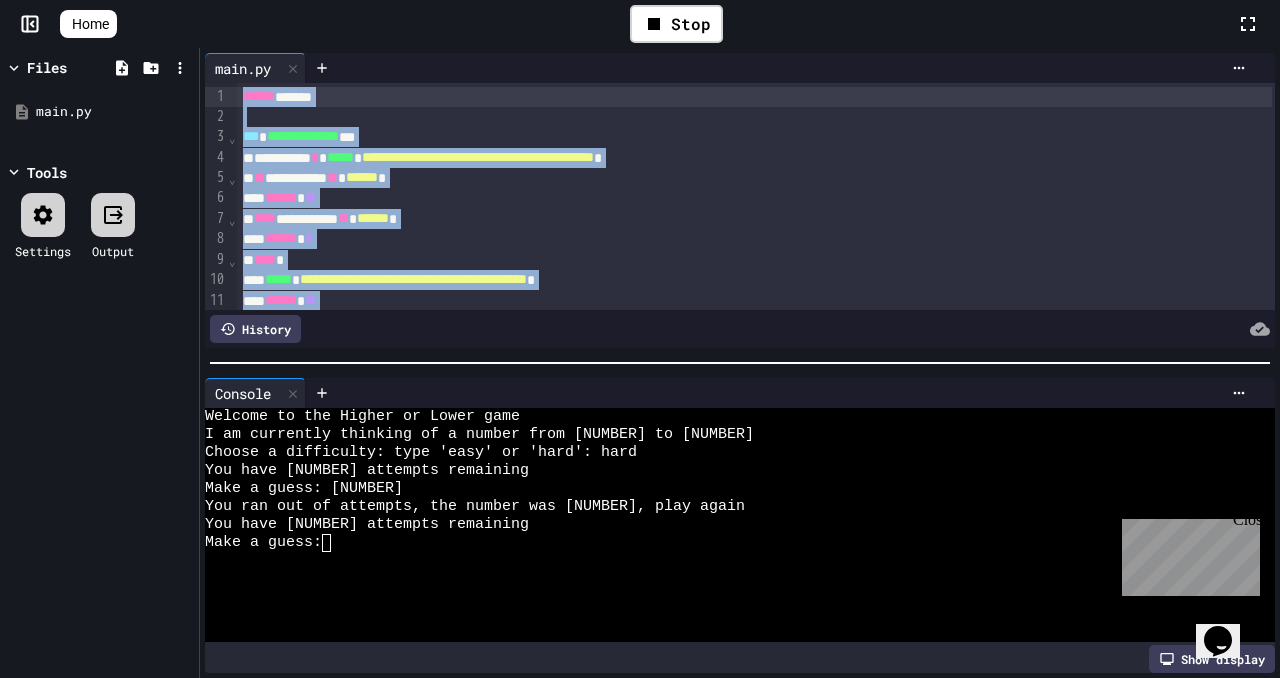 drag, startPoint x: 635, startPoint y: 228, endPoint x: 204, endPoint y: -121, distance: 554.5827 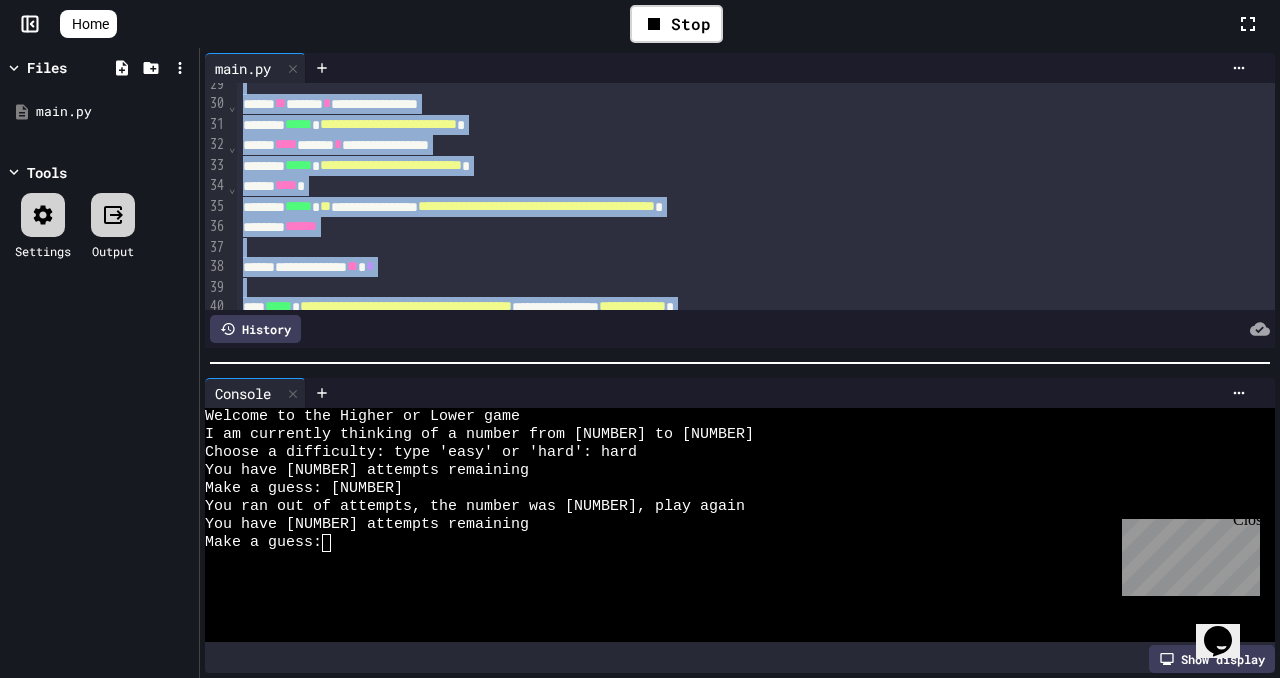 click on "**********" at bounding box center (754, 207) 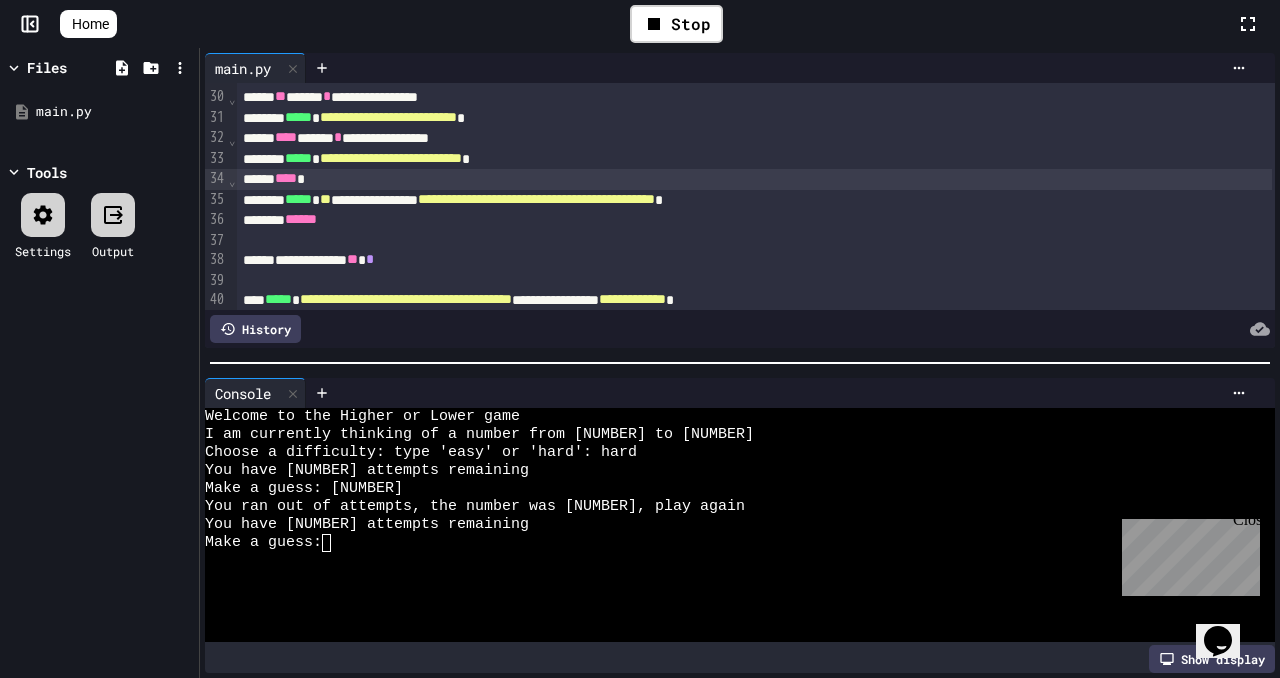 scroll, scrollTop: 588, scrollLeft: 0, axis: vertical 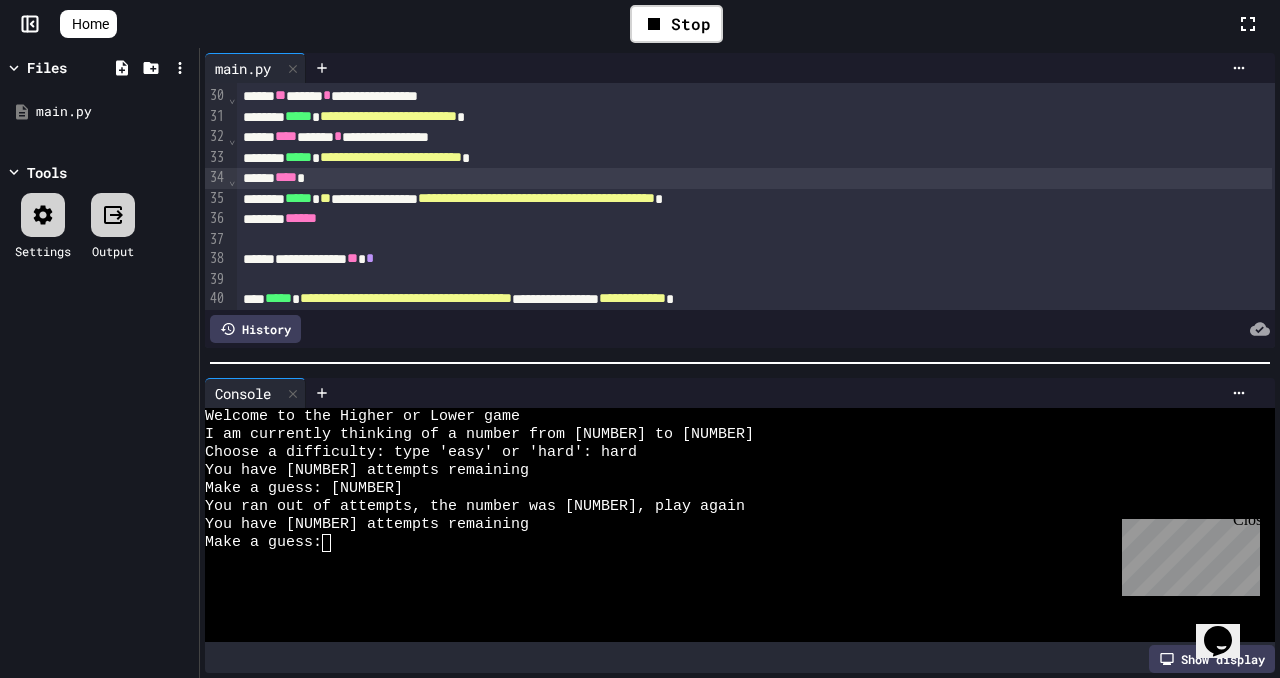 click at bounding box center (754, 240) 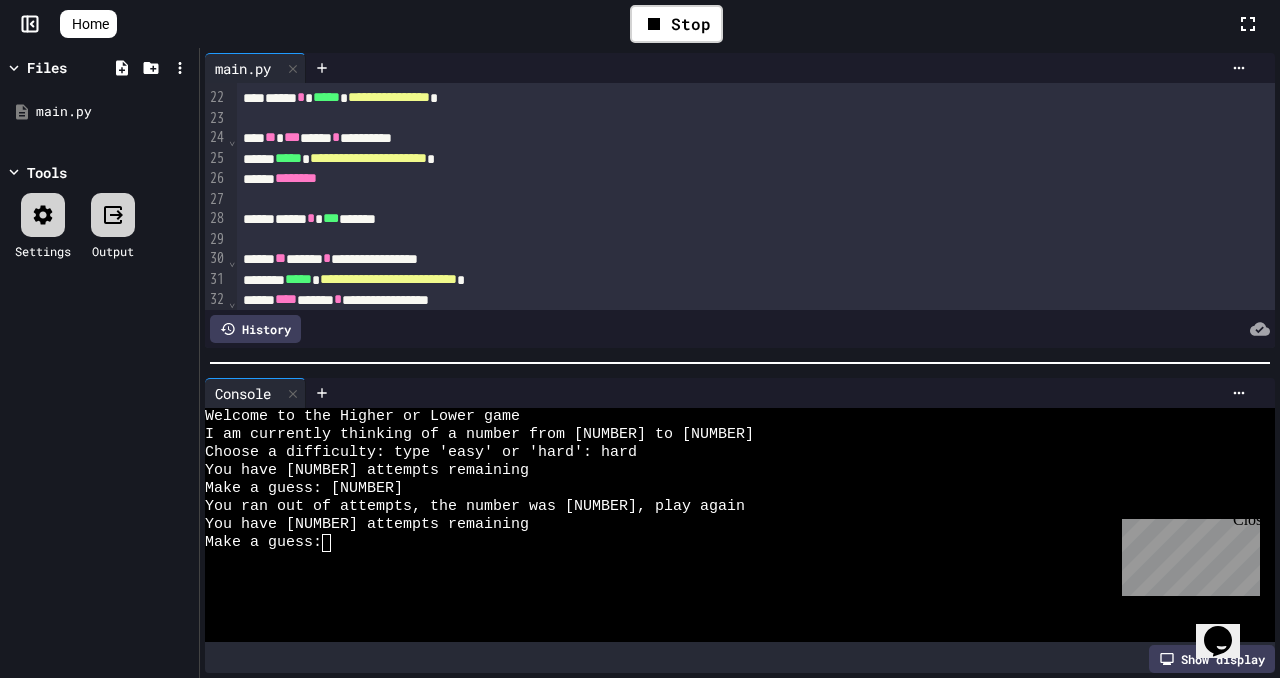 scroll, scrollTop: 409, scrollLeft: 0, axis: vertical 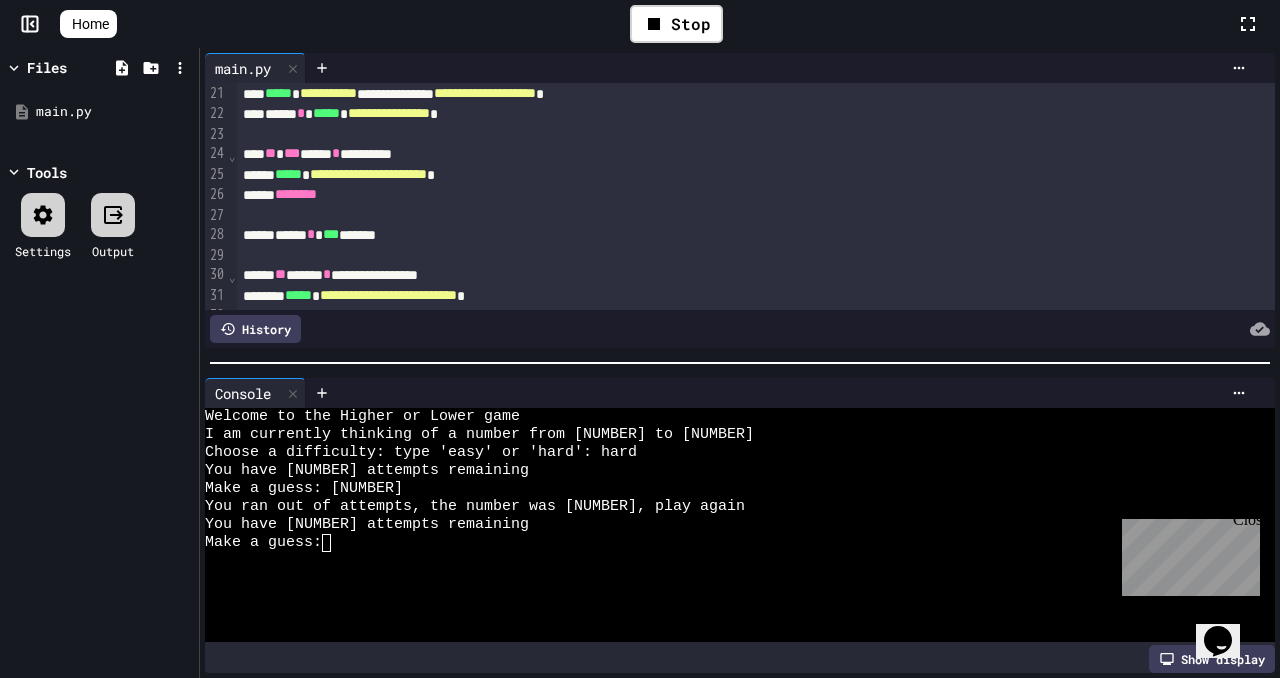 click on "***** *   *** *******" at bounding box center [754, 235] 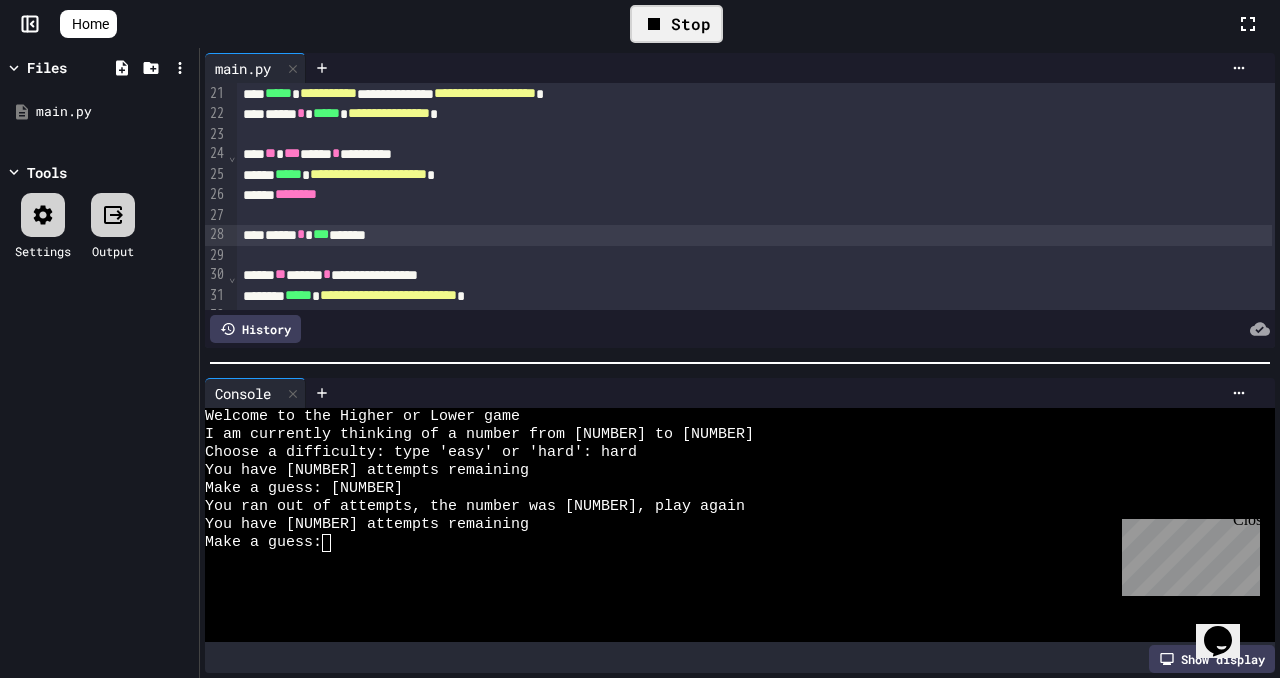 click on "Stop" at bounding box center (676, 24) 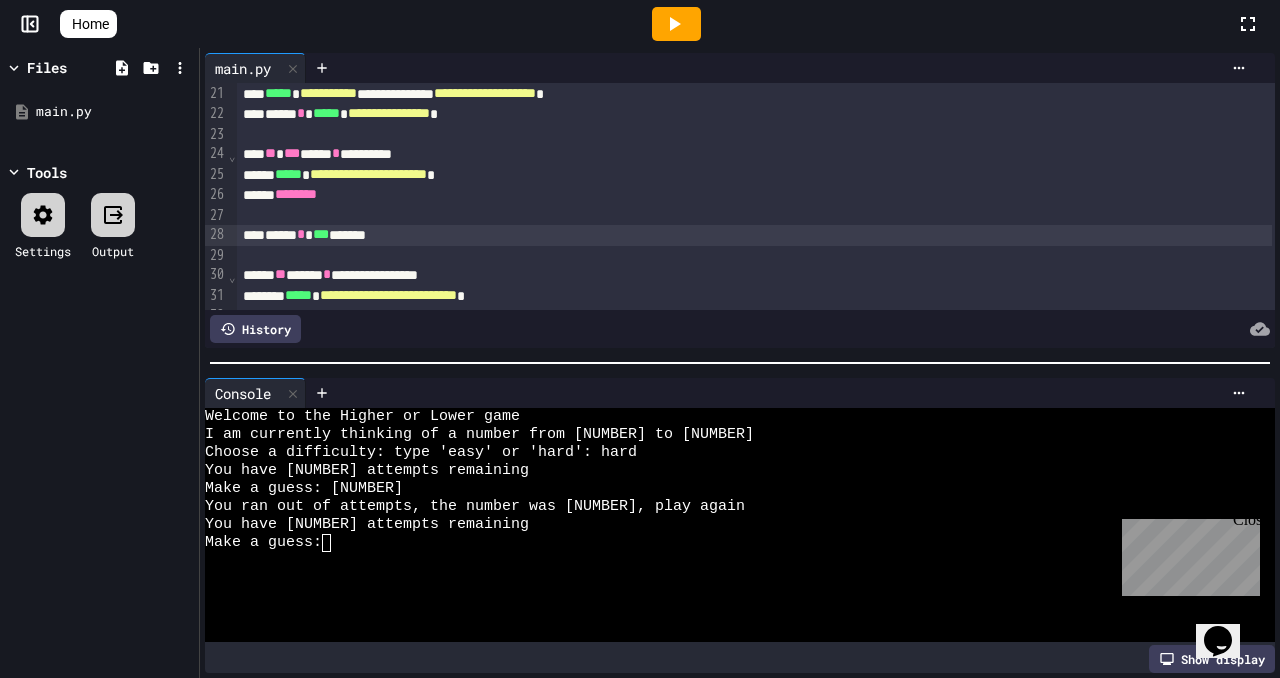 click 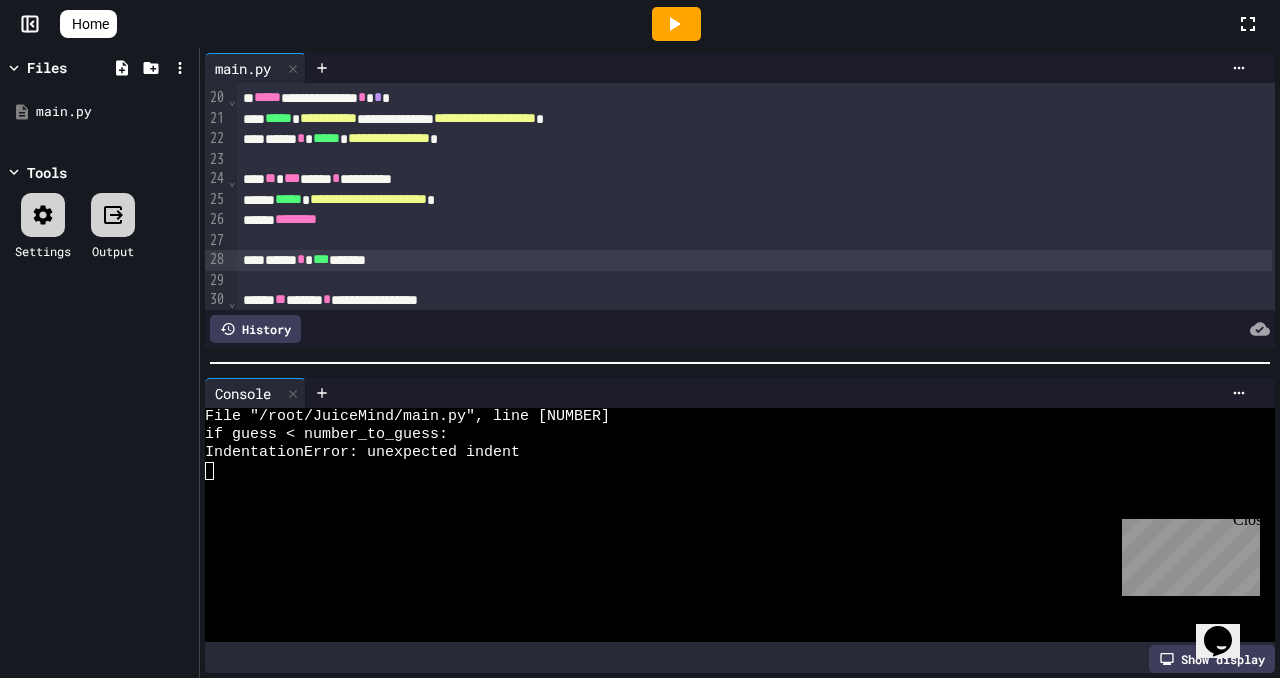 scroll, scrollTop: 533, scrollLeft: 0, axis: vertical 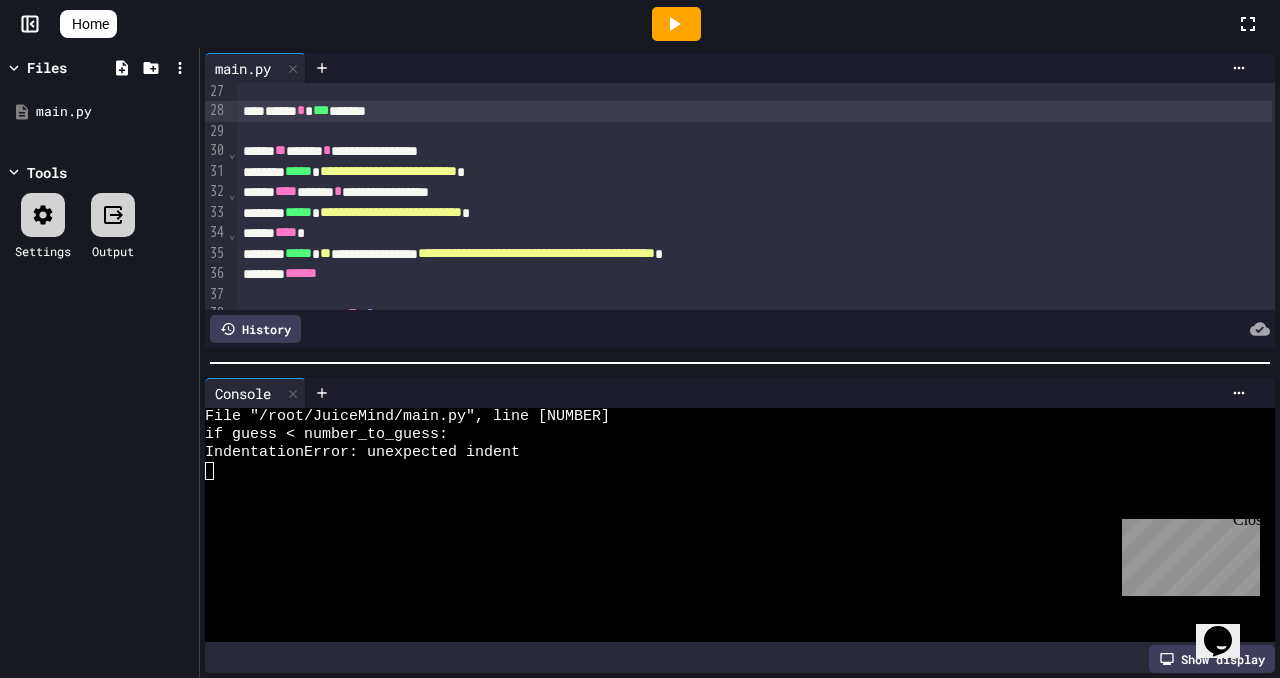 click on "**" at bounding box center [280, 150] 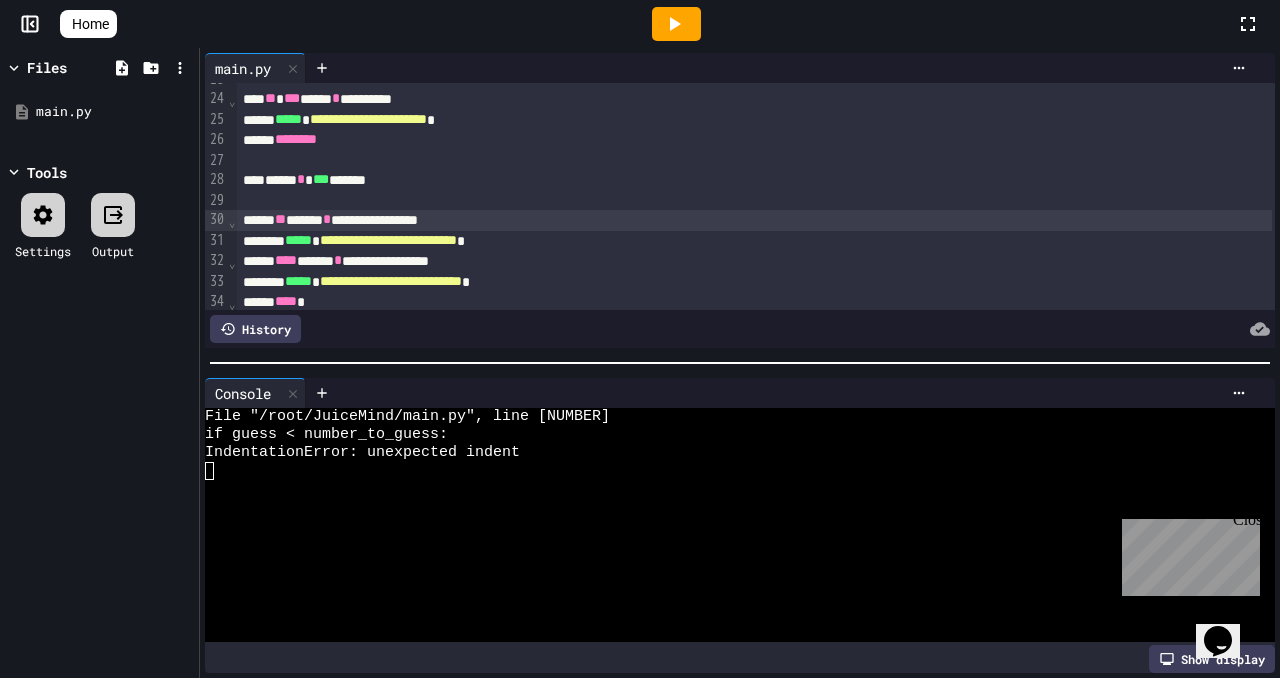 scroll, scrollTop: 462, scrollLeft: 0, axis: vertical 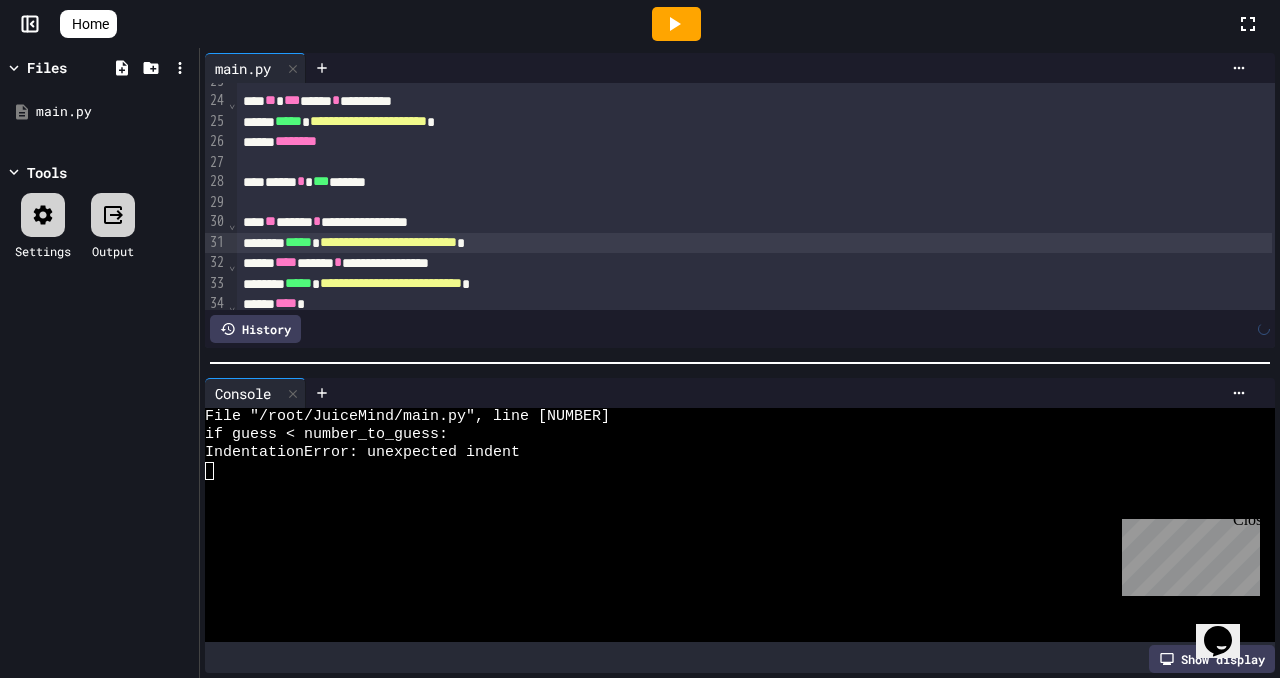 click on "*****" at bounding box center [298, 242] 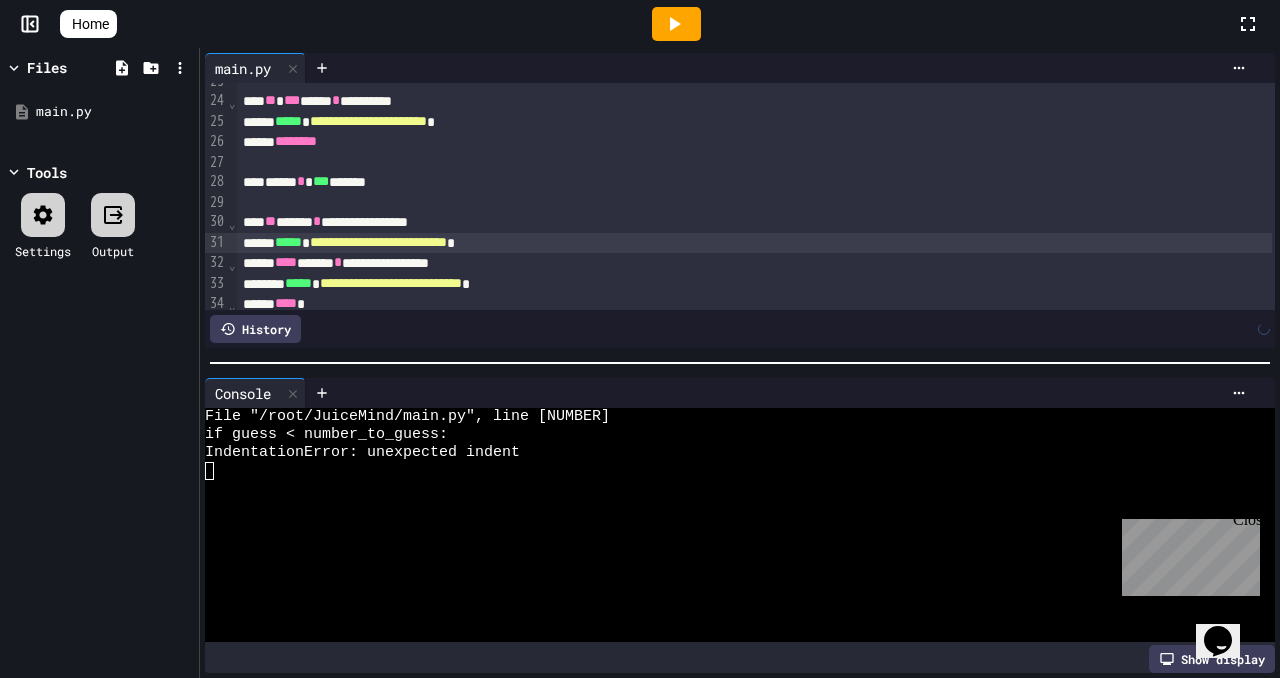click on "****" at bounding box center [286, 262] 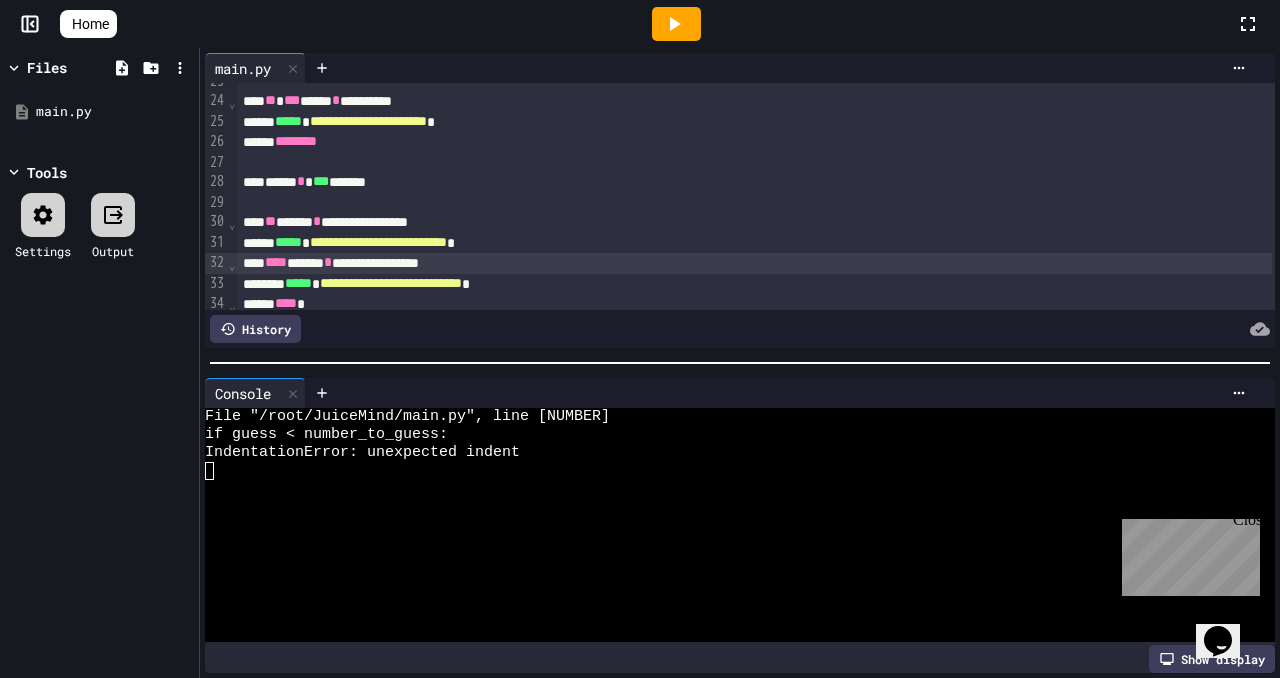click on "*****" at bounding box center [298, 283] 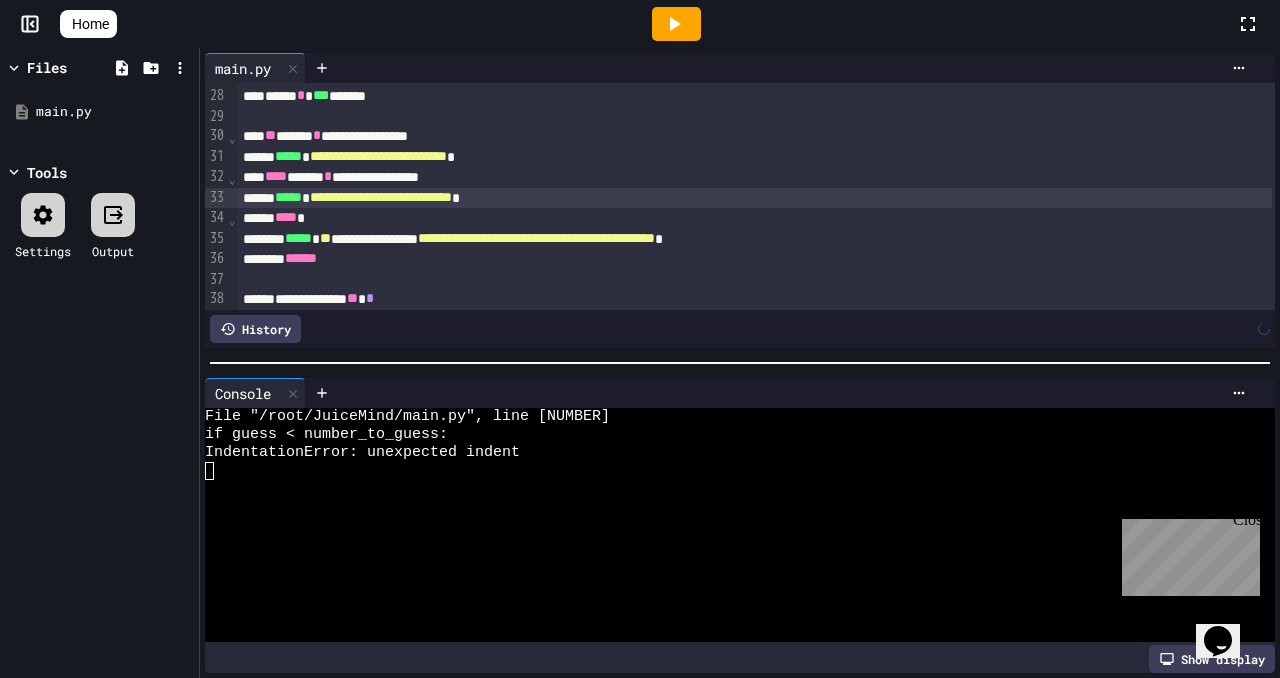 scroll, scrollTop: 555, scrollLeft: 0, axis: vertical 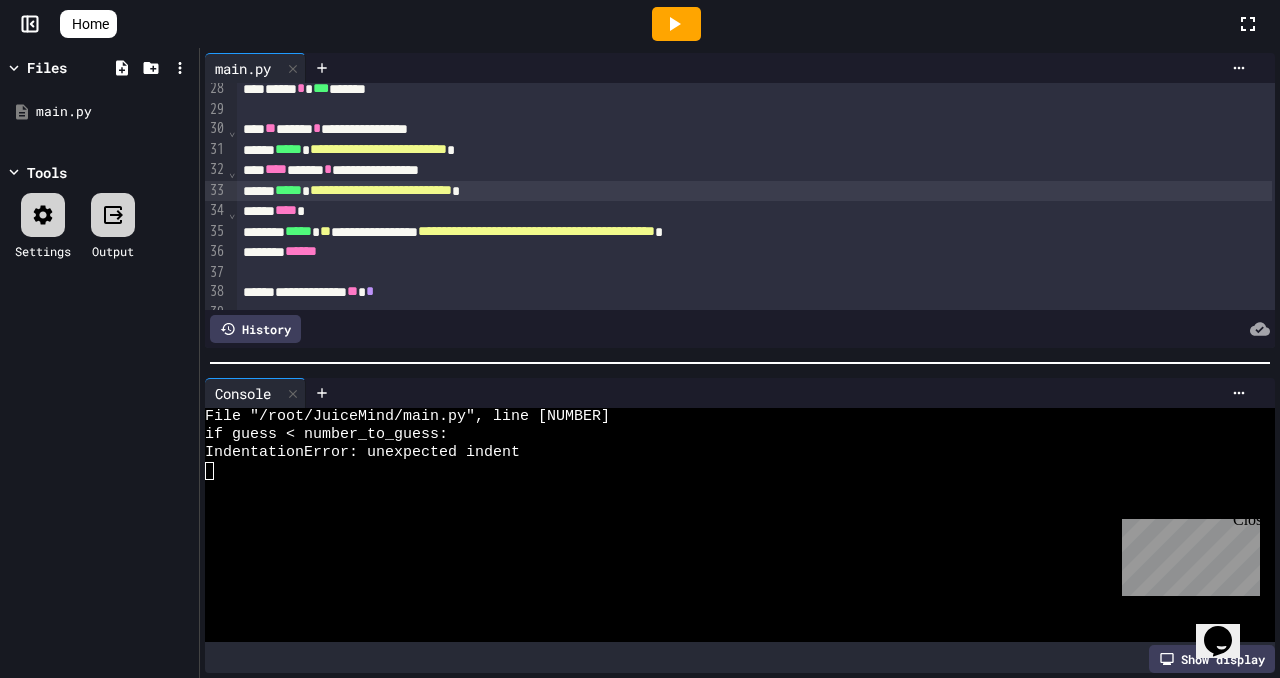 click on "****" at bounding box center (286, 210) 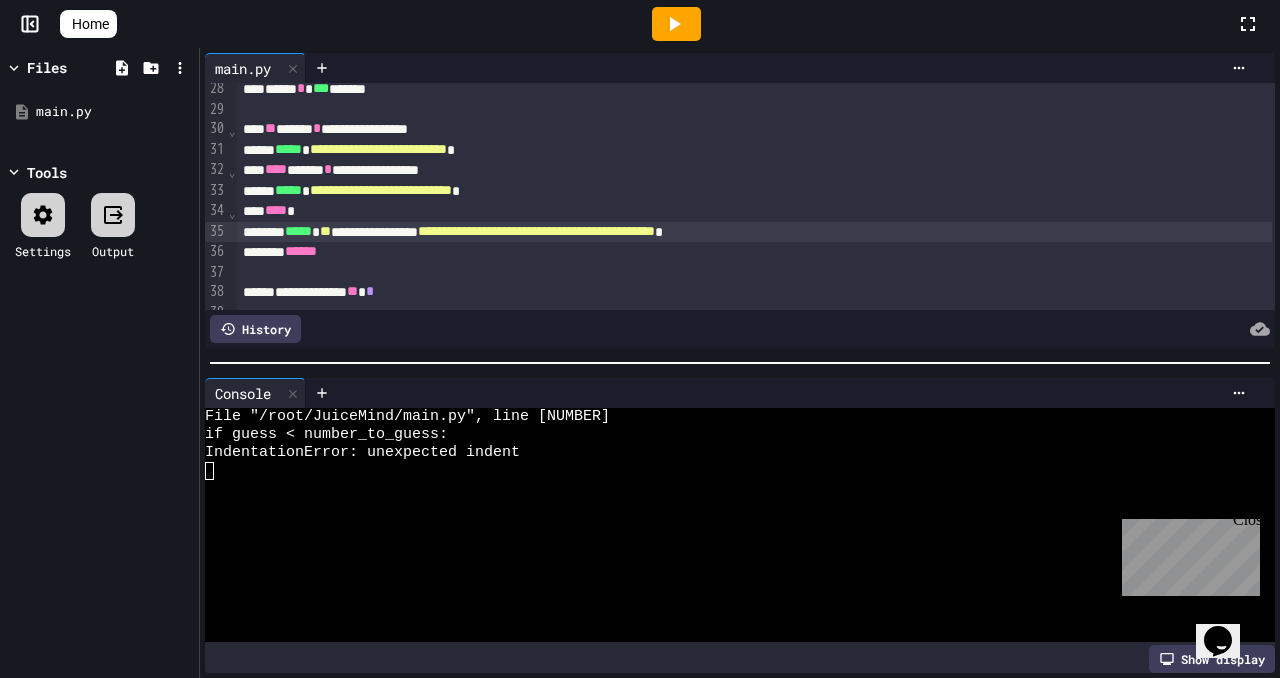 click on "*****" at bounding box center (298, 231) 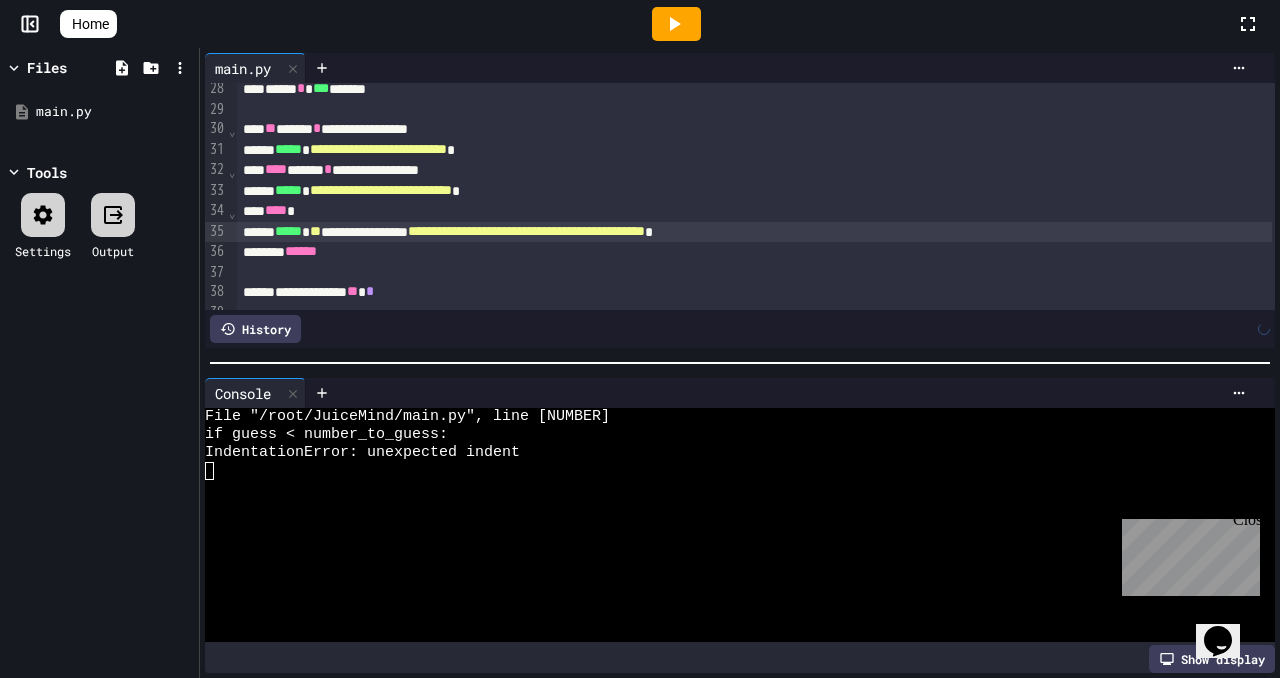 click on "******" at bounding box center [301, 251] 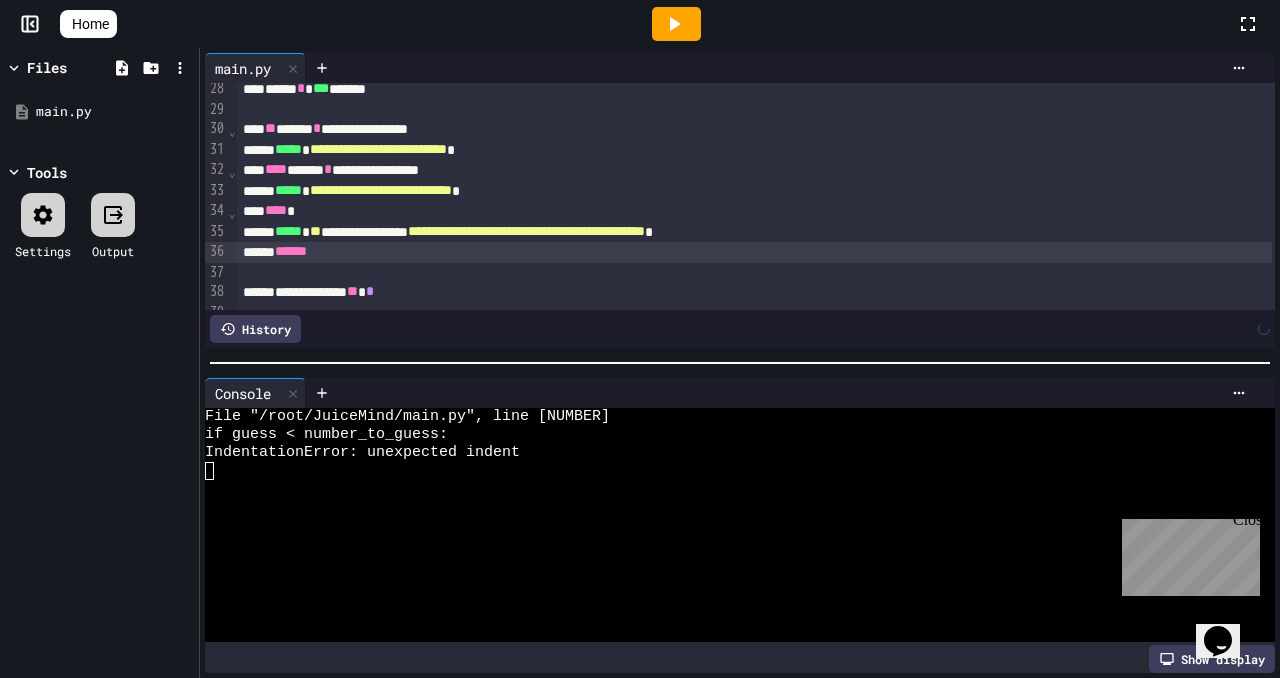 scroll, scrollTop: 640, scrollLeft: 0, axis: vertical 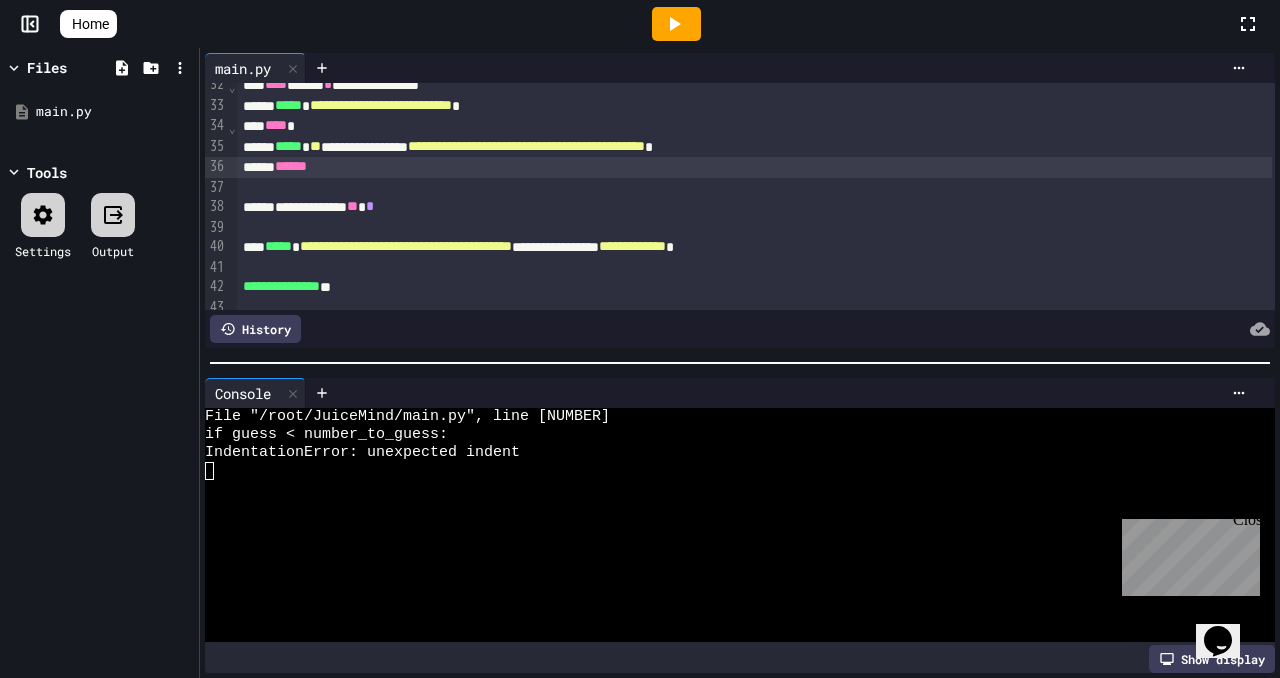 click on "**********" at bounding box center [754, 207] 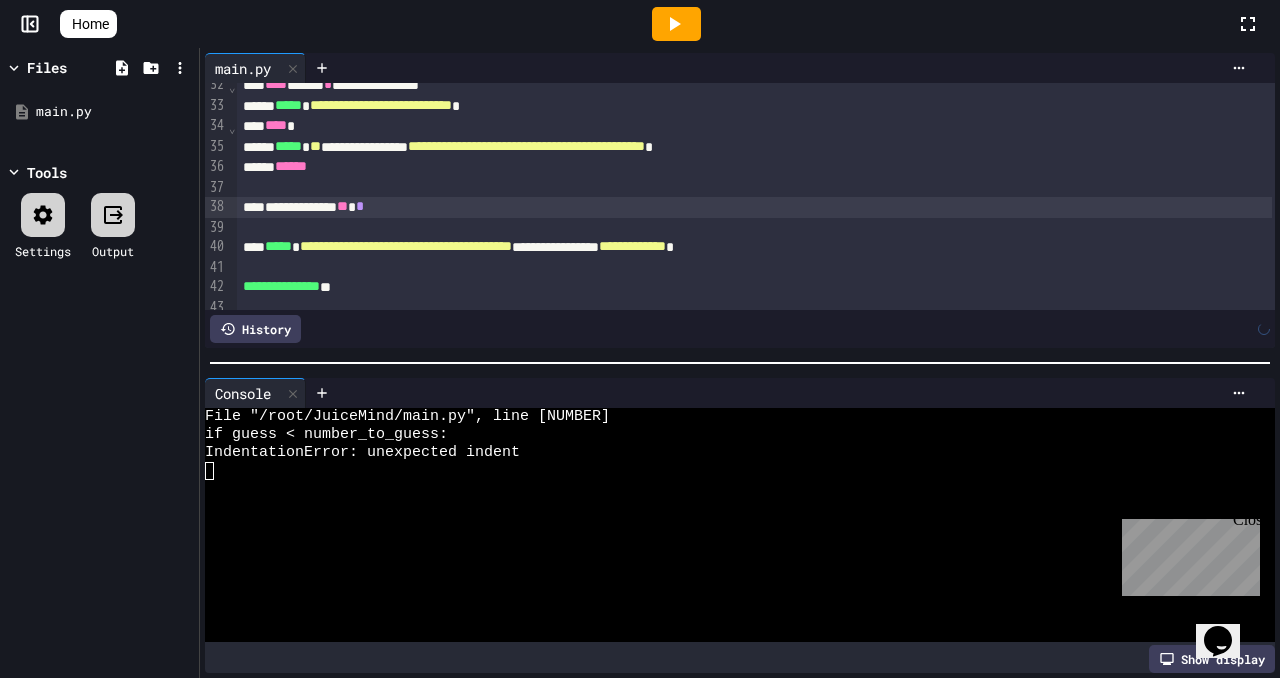 click on "*****" at bounding box center [278, 246] 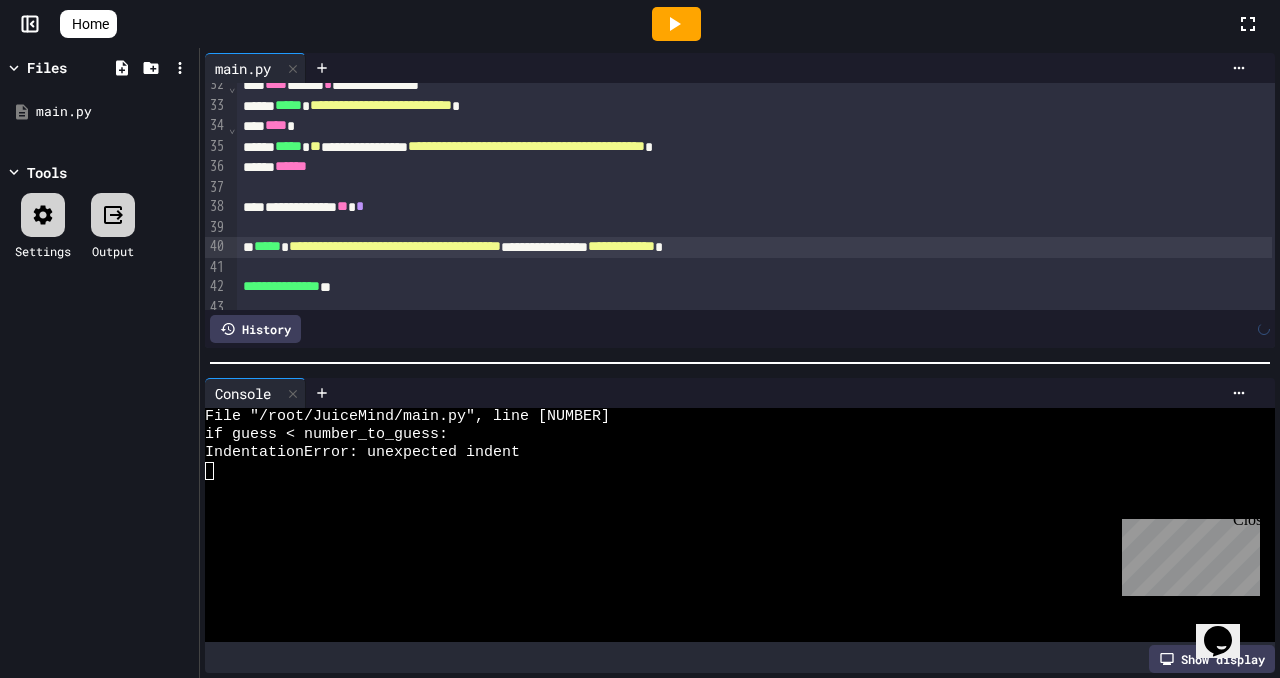 click 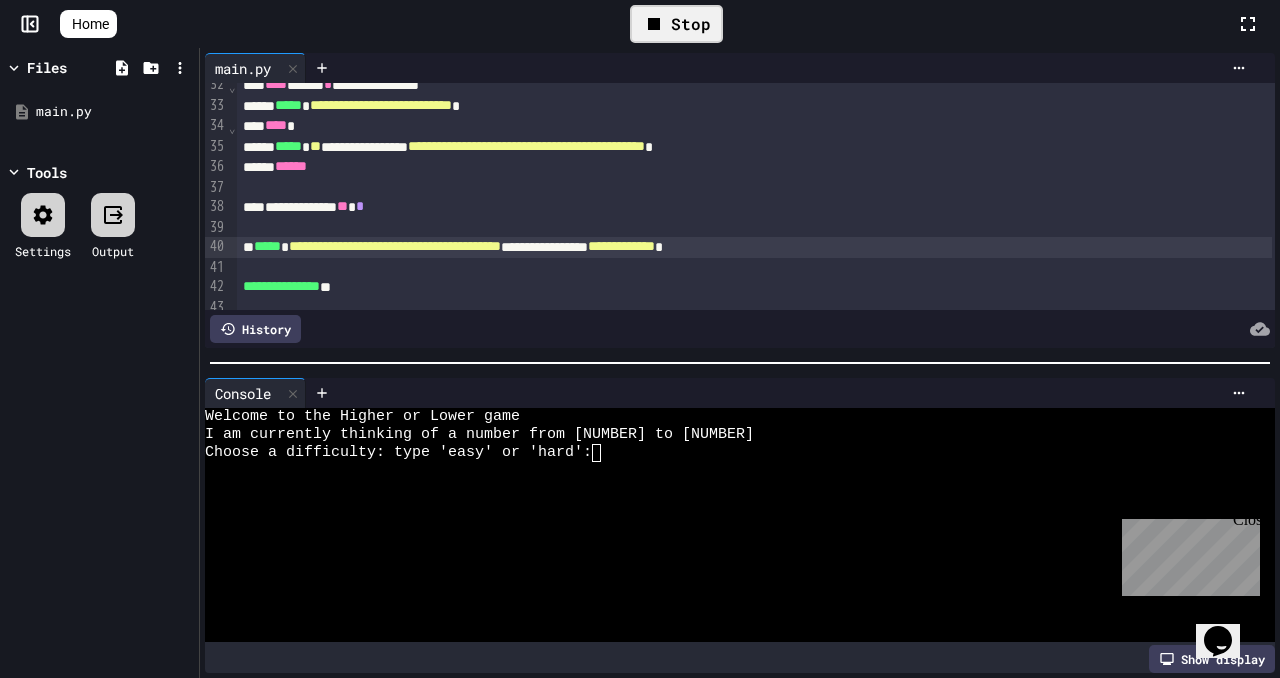 click at bounding box center (731, 489) 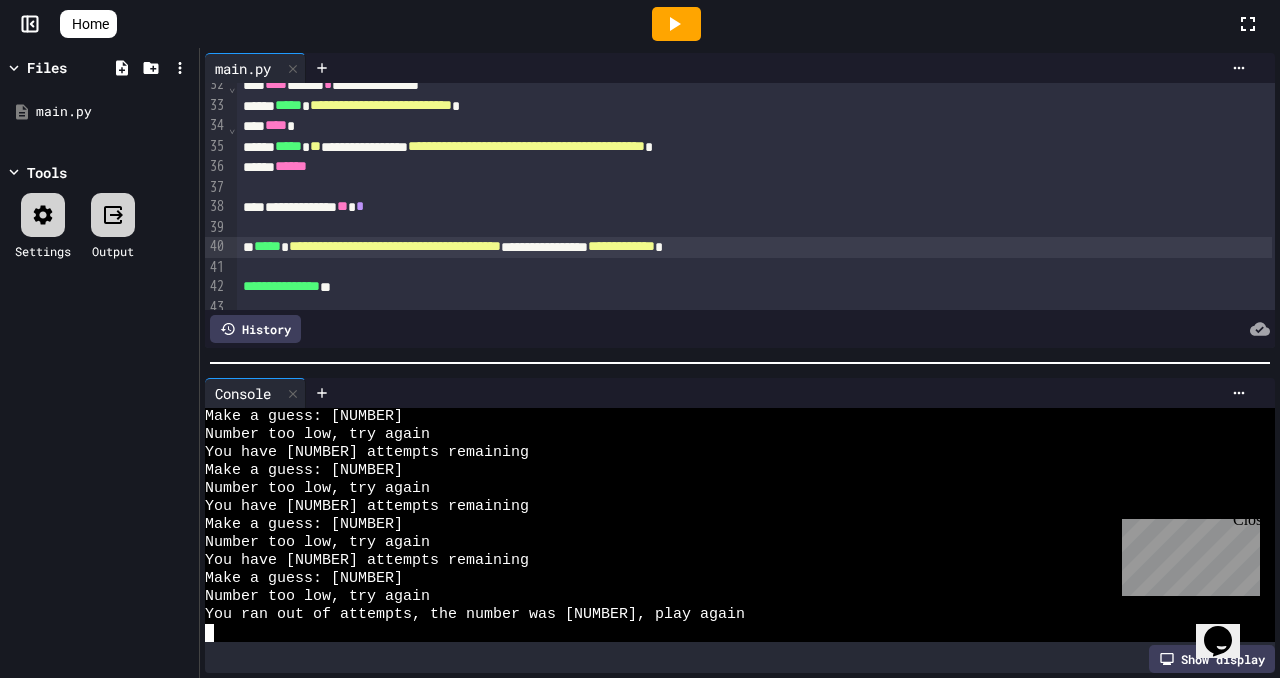 scroll, scrollTop: 126, scrollLeft: 0, axis: vertical 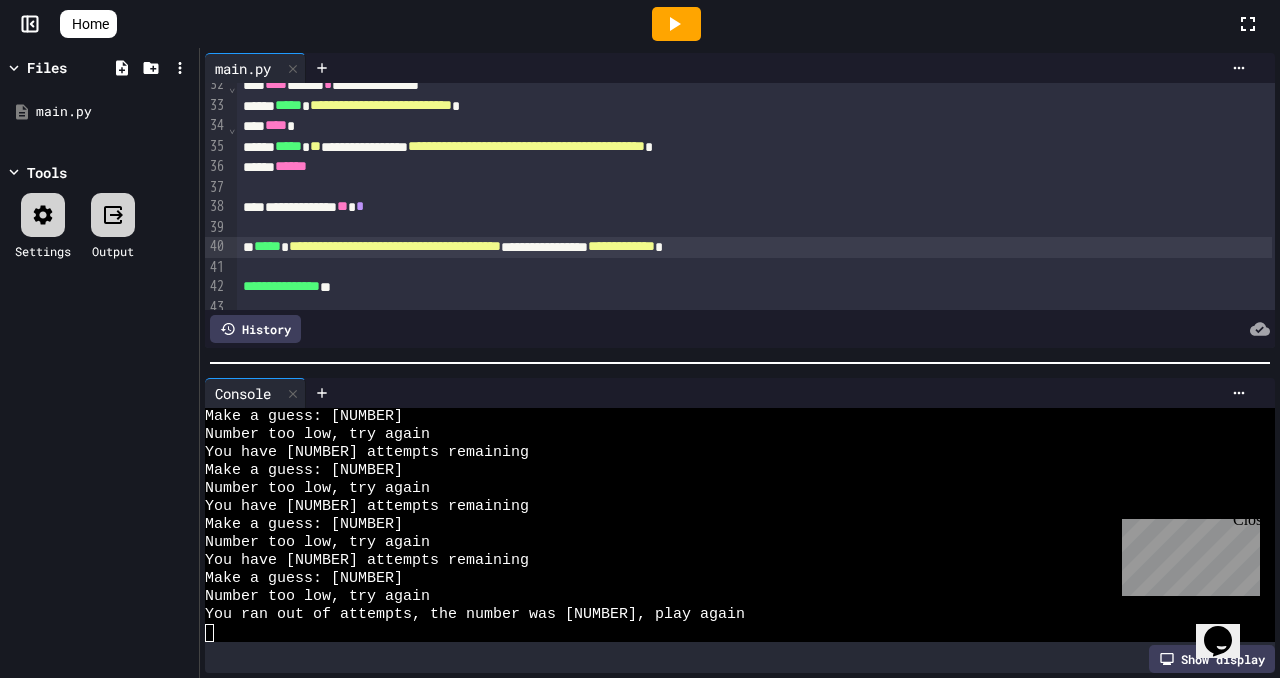 click at bounding box center (676, 24) 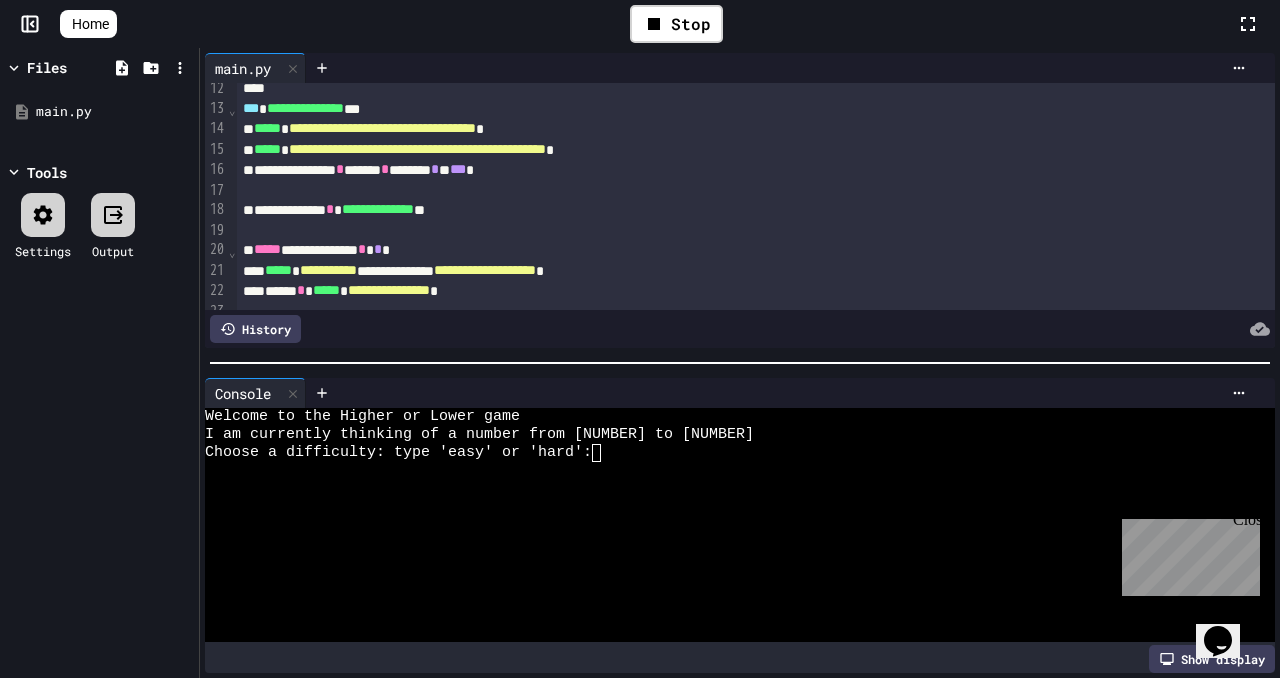 scroll, scrollTop: 231, scrollLeft: 0, axis: vertical 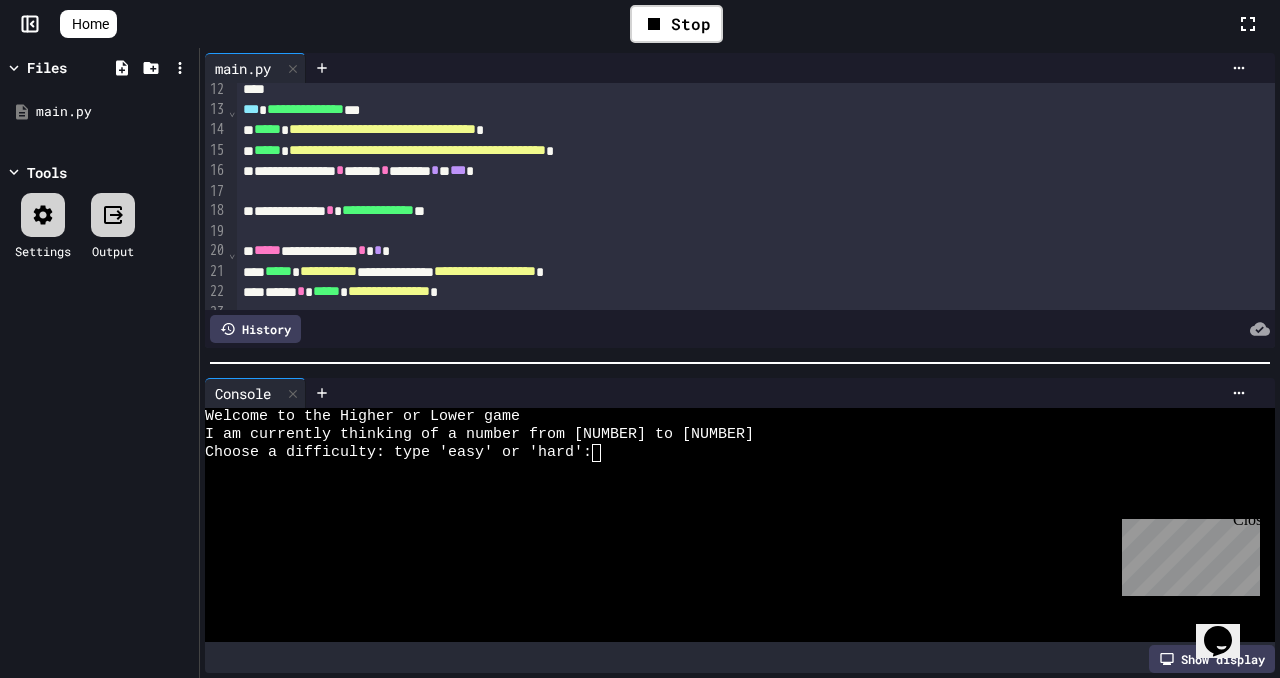 click on "Choose a difficulty: type 'easy' or 'hard':" at bounding box center (731, 453) 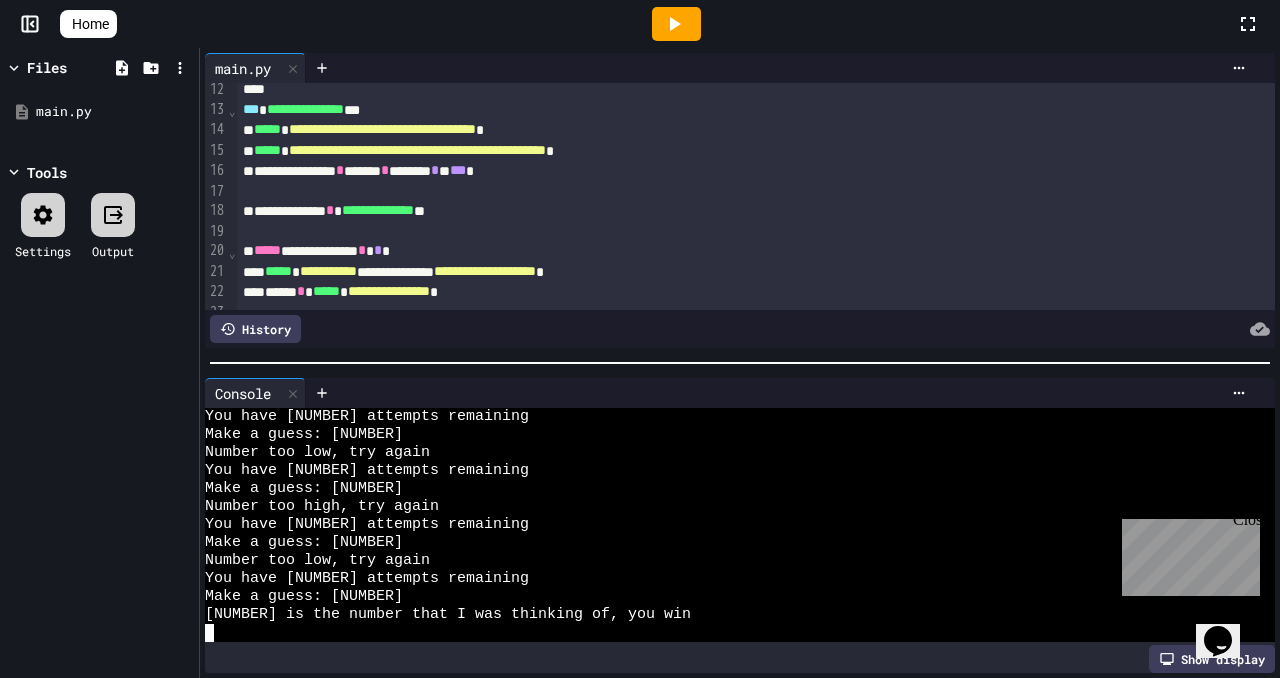 scroll, scrollTop: 270, scrollLeft: 0, axis: vertical 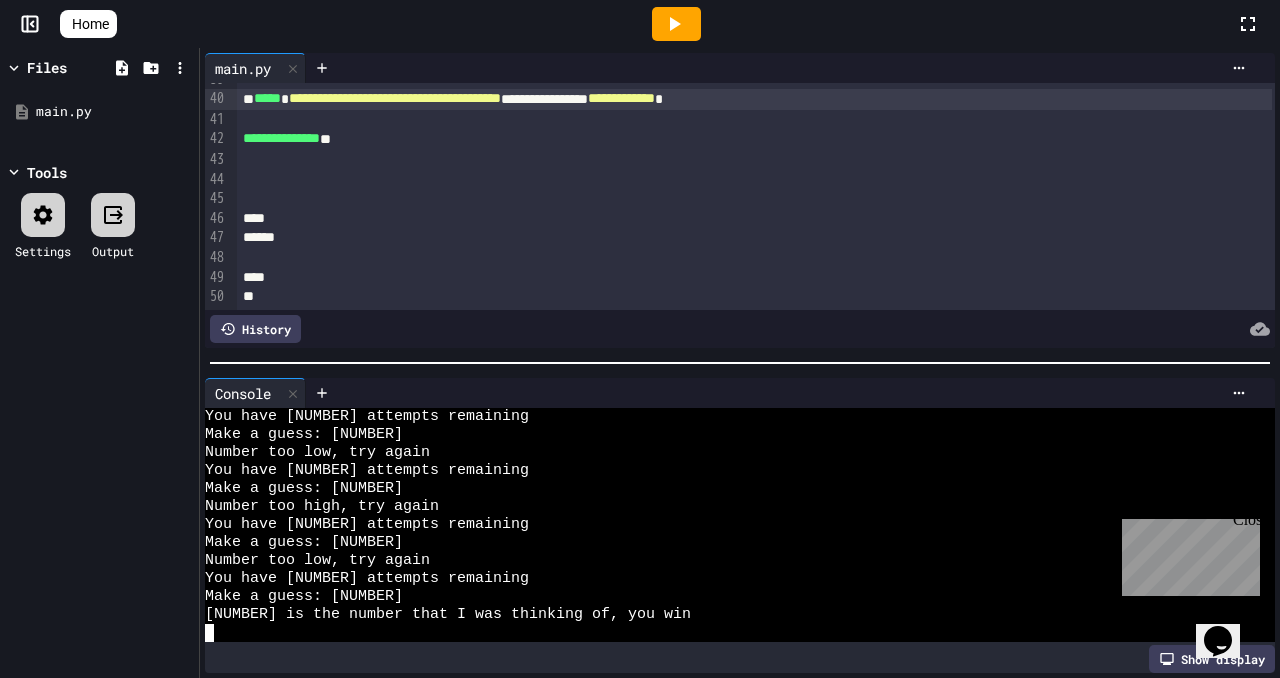 click at bounding box center [754, 199] 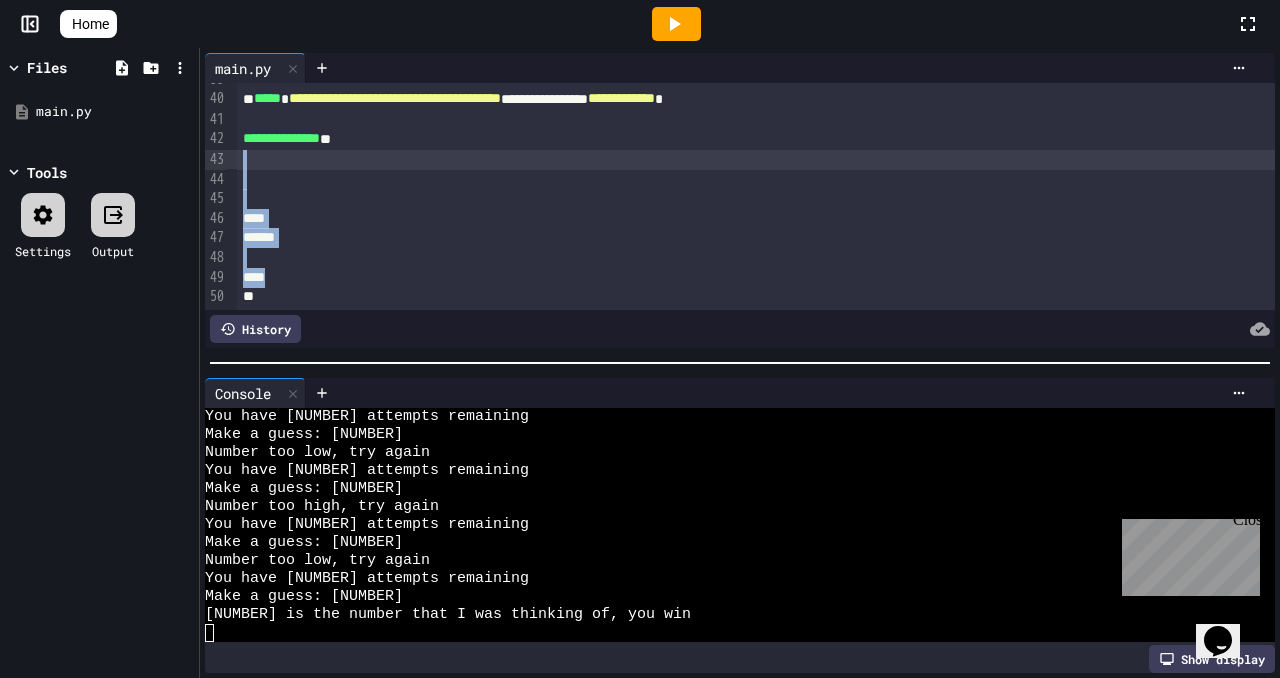 drag, startPoint x: 793, startPoint y: 280, endPoint x: 445, endPoint y: 164, distance: 366.82422 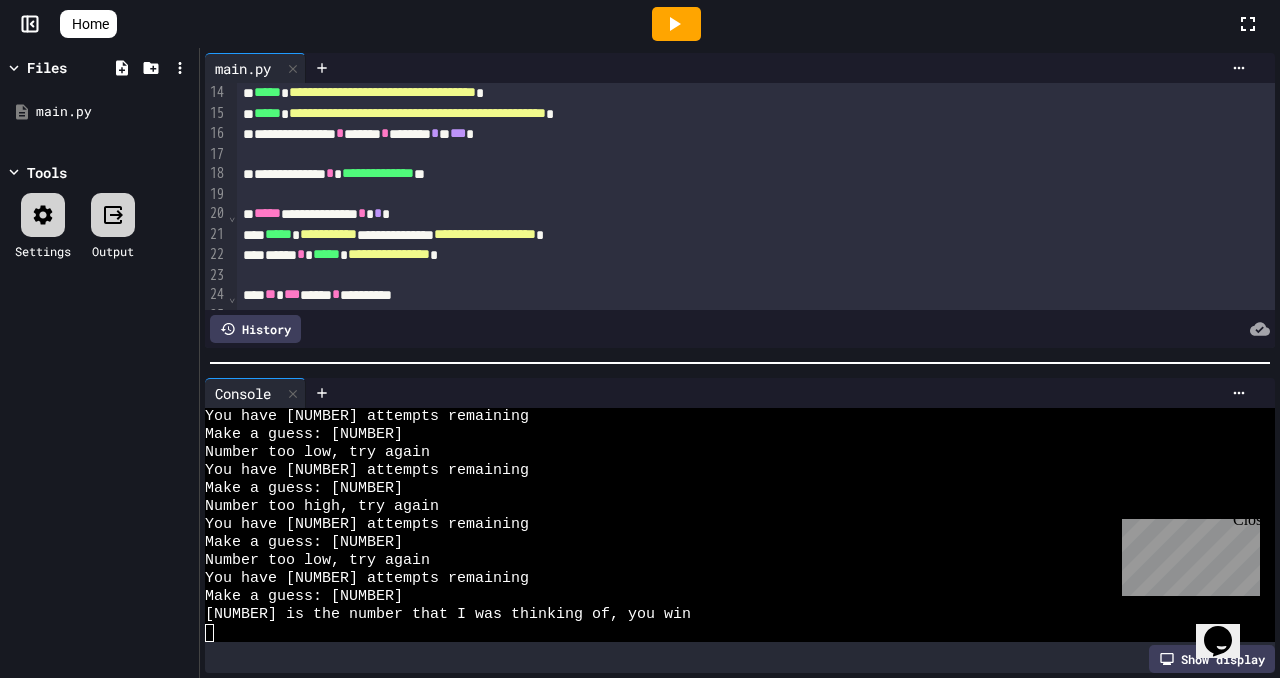scroll, scrollTop: 0, scrollLeft: 0, axis: both 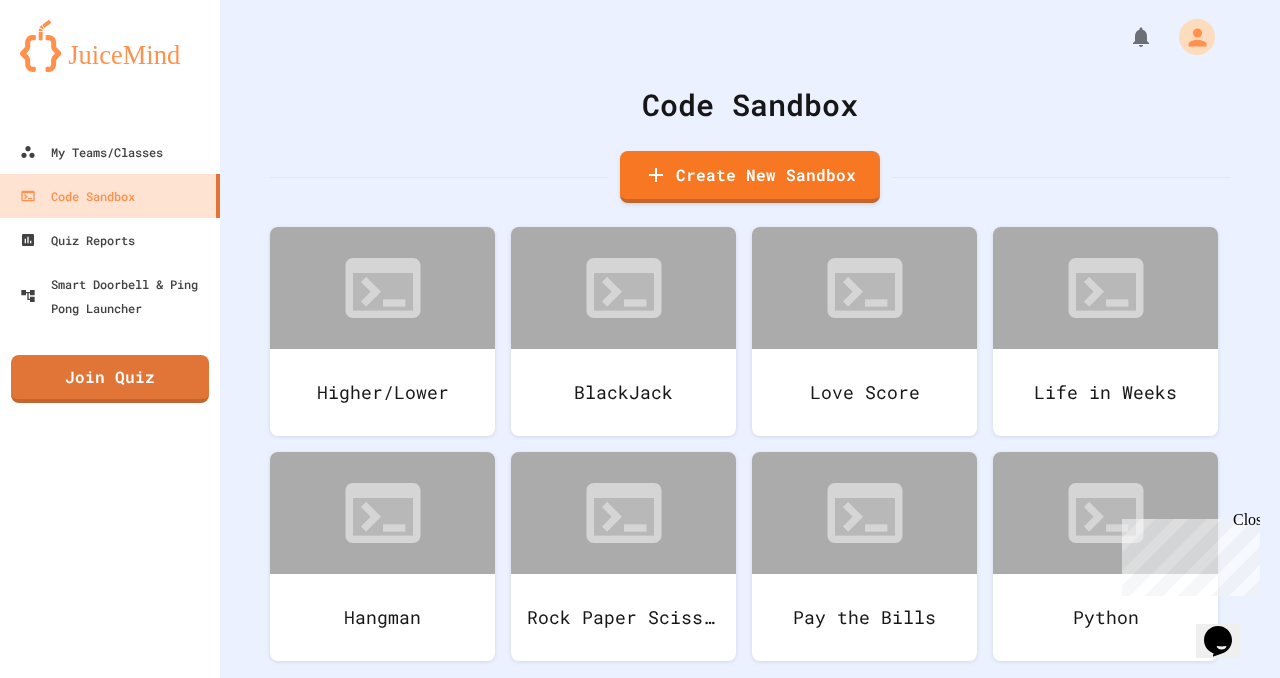 click on "Code Sandbox" at bounding box center [750, 104] 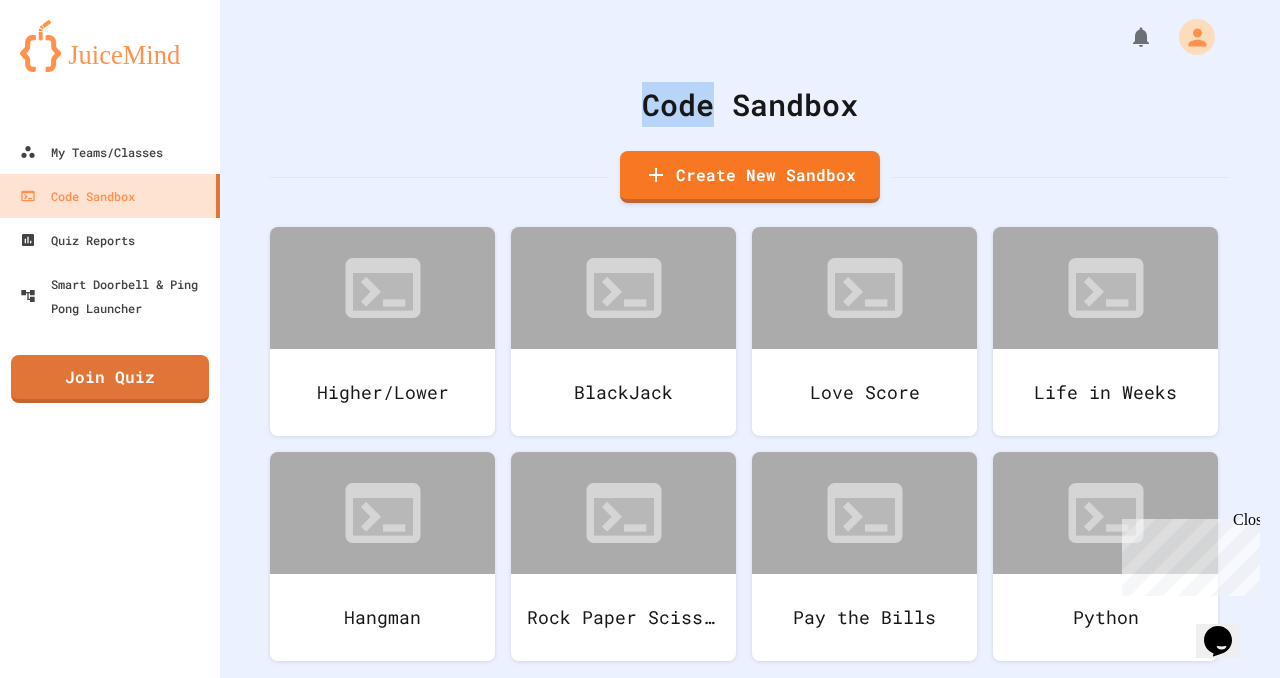 click on "Code Sandbox" at bounding box center (750, 104) 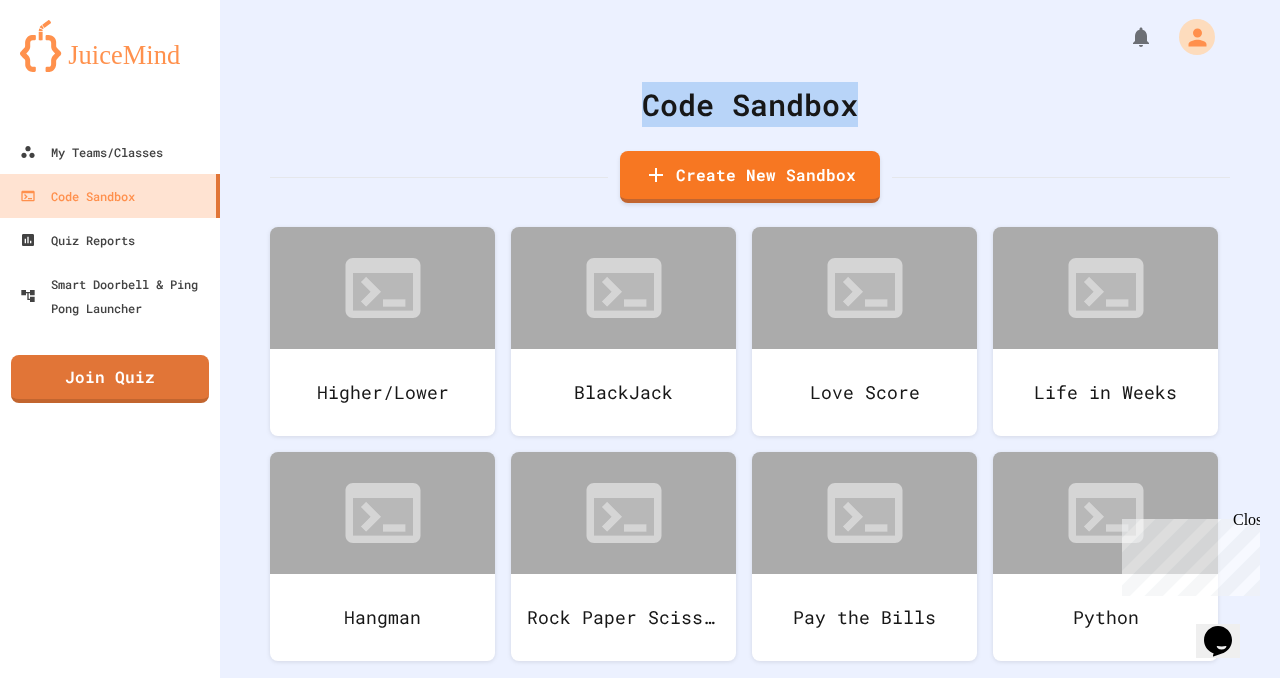 click on "Code Sandbox" at bounding box center (750, 104) 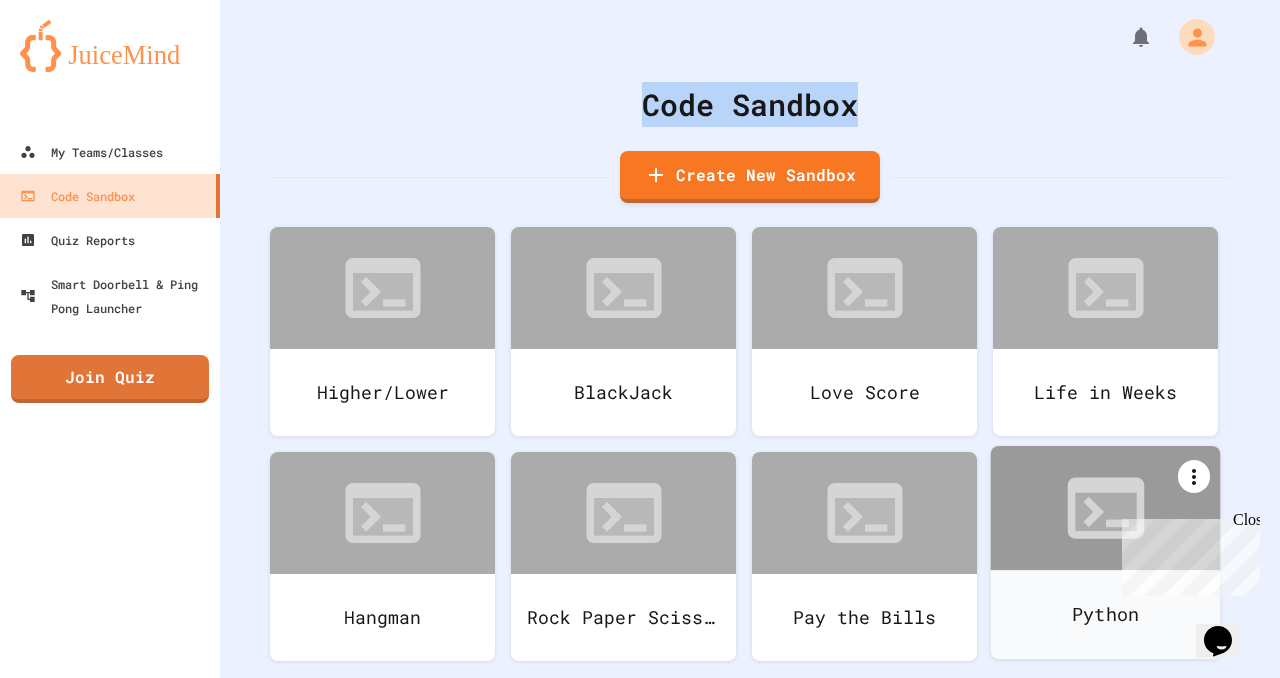 click 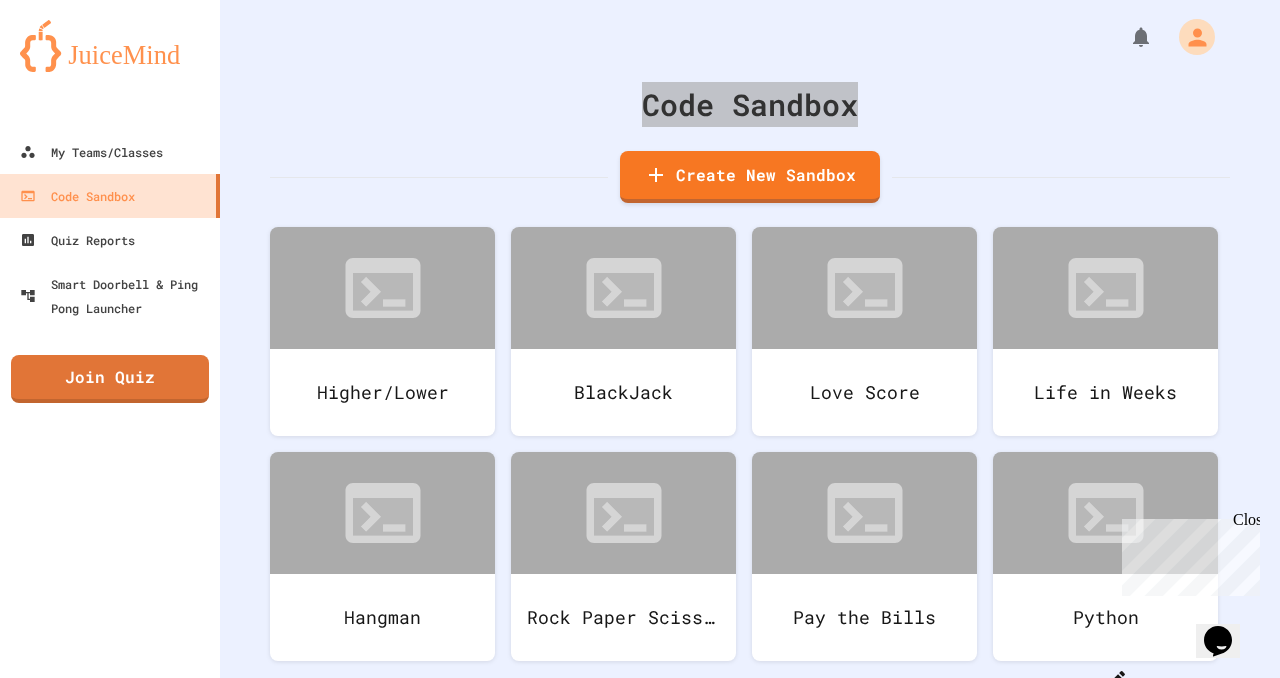 click on "Close" at bounding box center [1245, 523] 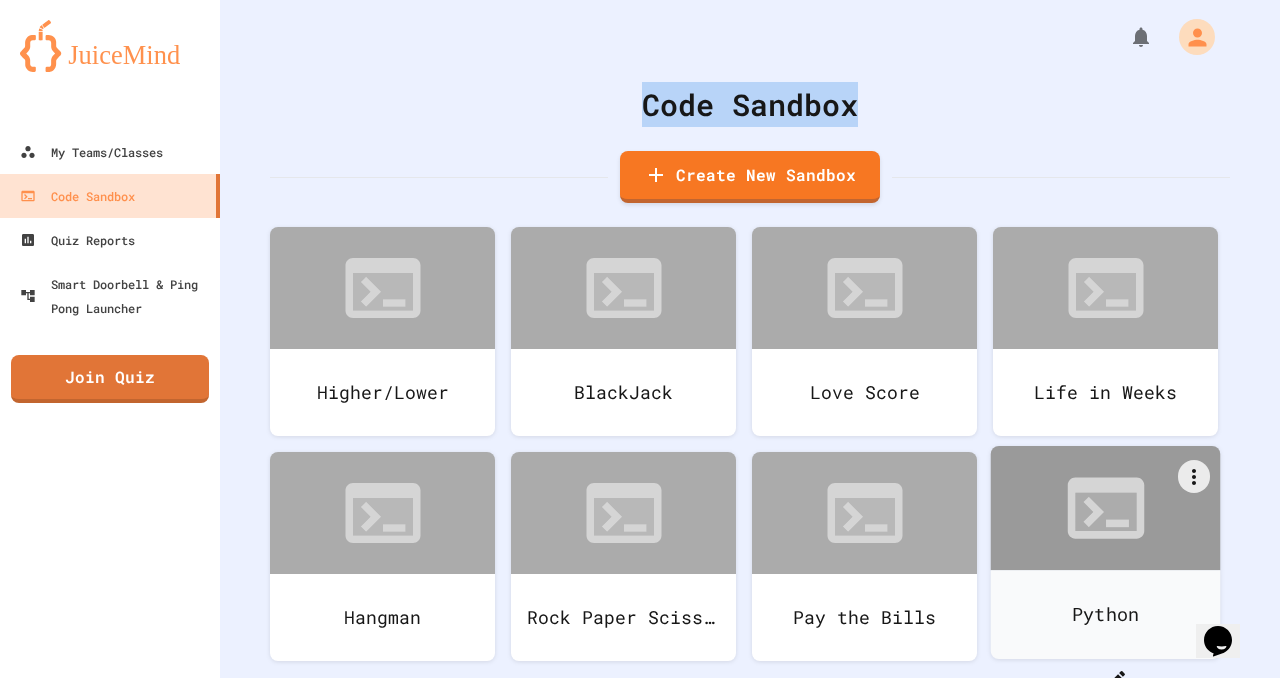 click on "Delete" at bounding box center [1115, 761] 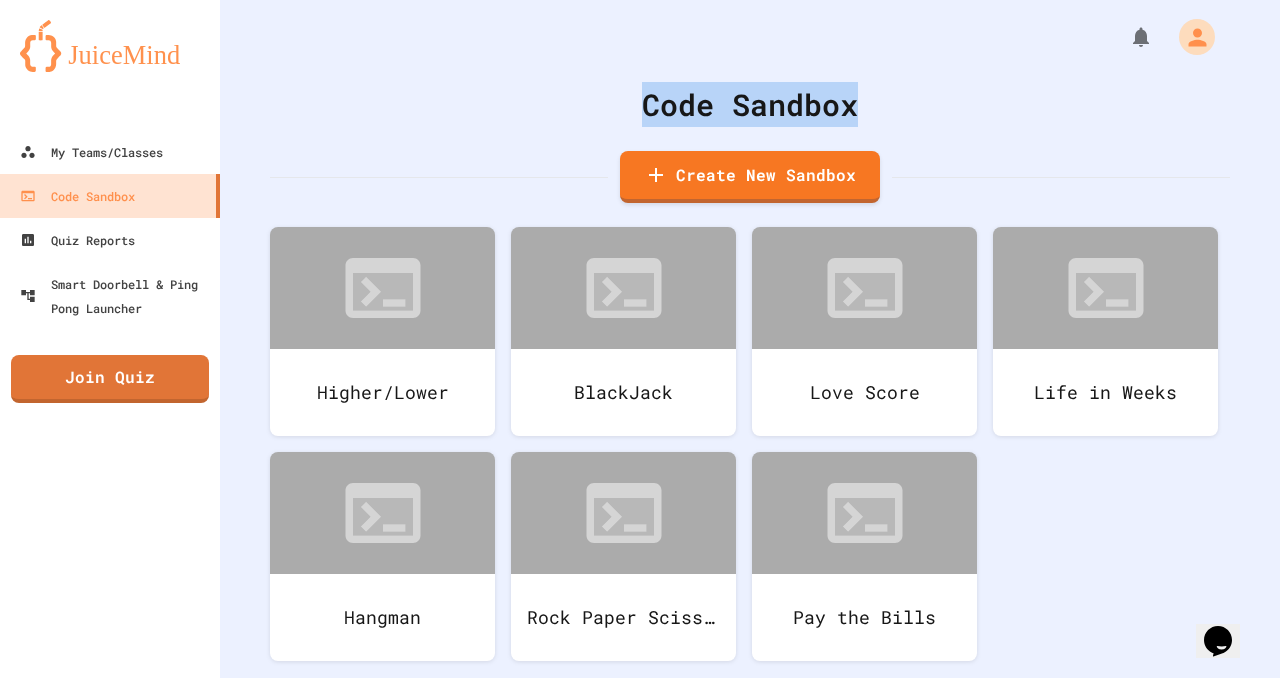 click on "Code Sandbox Create New Sandbox Higher/Lower BlackJack Love Score Life in Weeks Hangman Rock Paper Scissors Pay the Bills" at bounding box center (750, 339) 